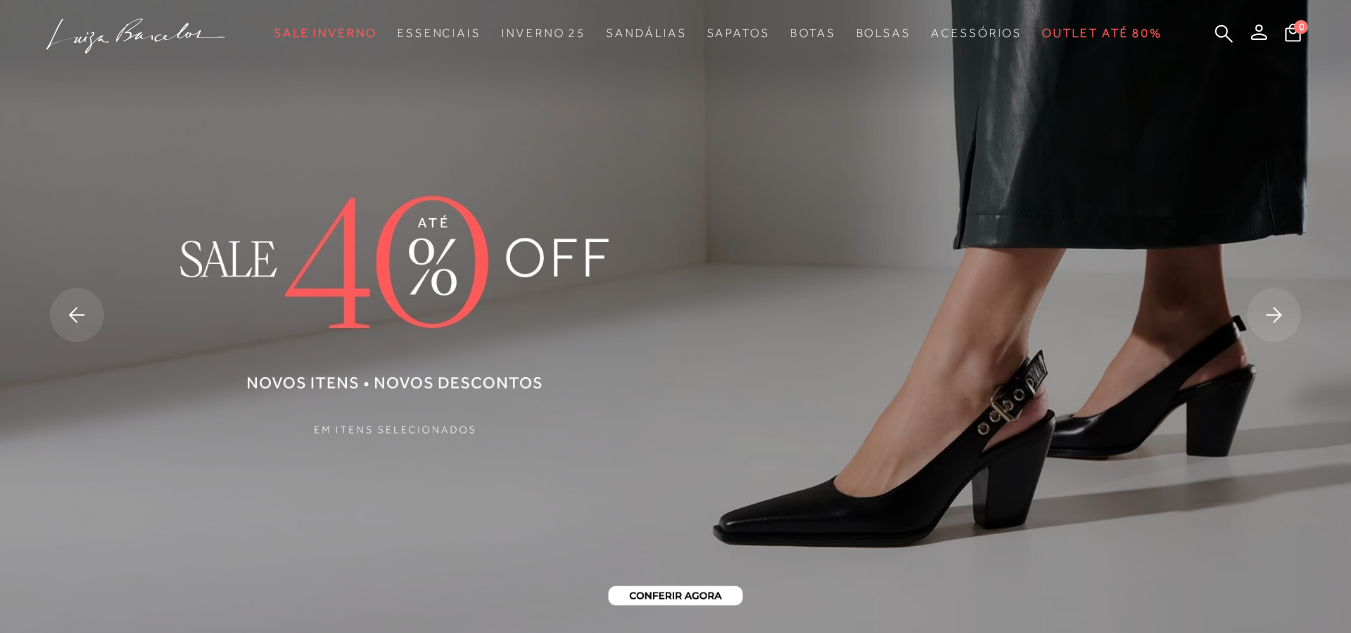 scroll, scrollTop: 0, scrollLeft: 0, axis: both 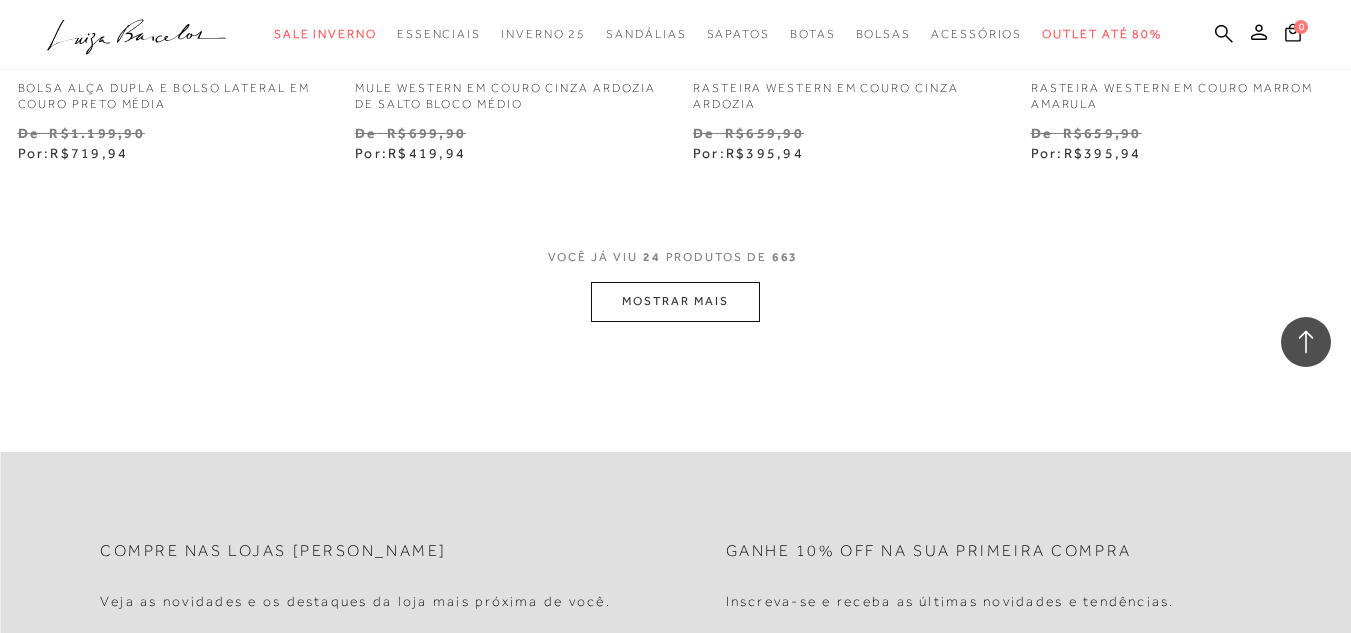 click on "MOSTRAR MAIS" at bounding box center (675, 301) 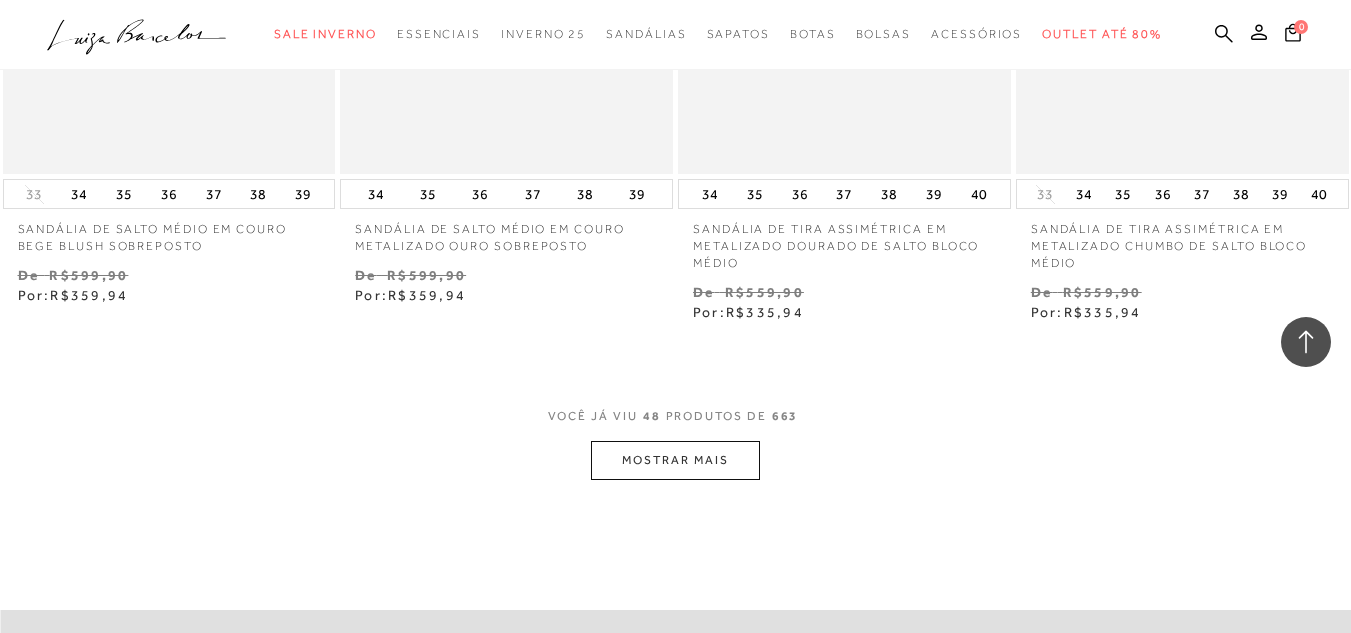 scroll, scrollTop: 7686, scrollLeft: 0, axis: vertical 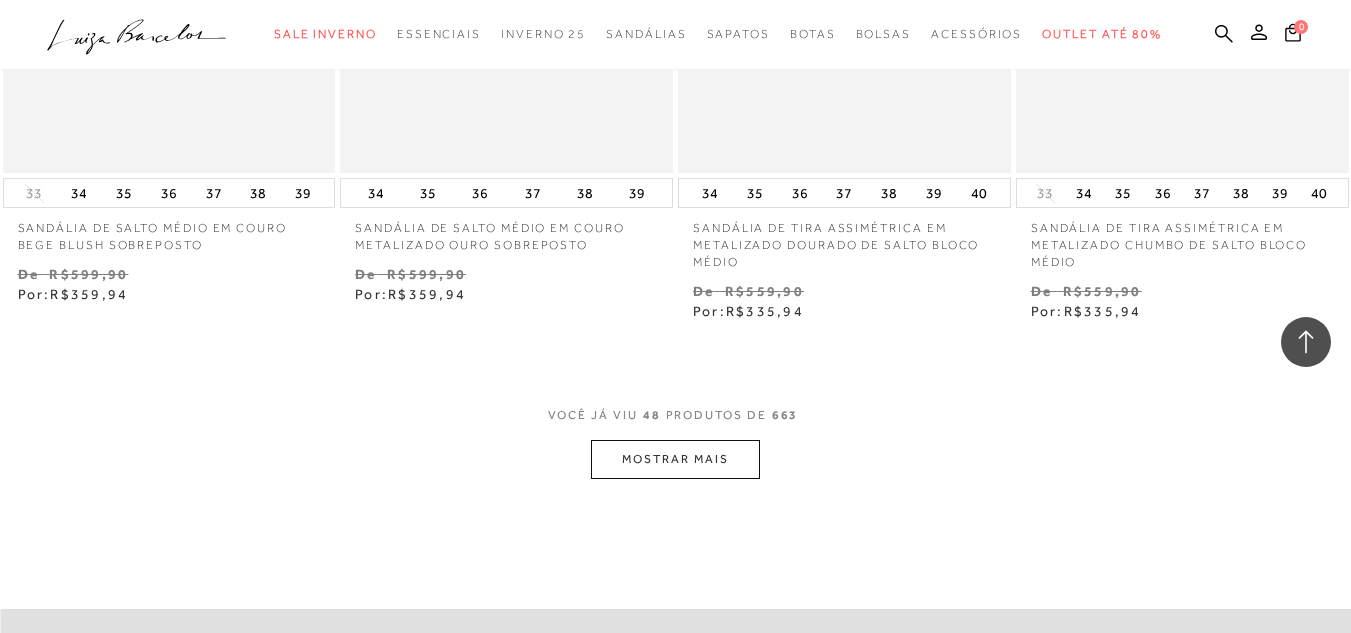 click on "MOSTRAR MAIS" at bounding box center [675, 459] 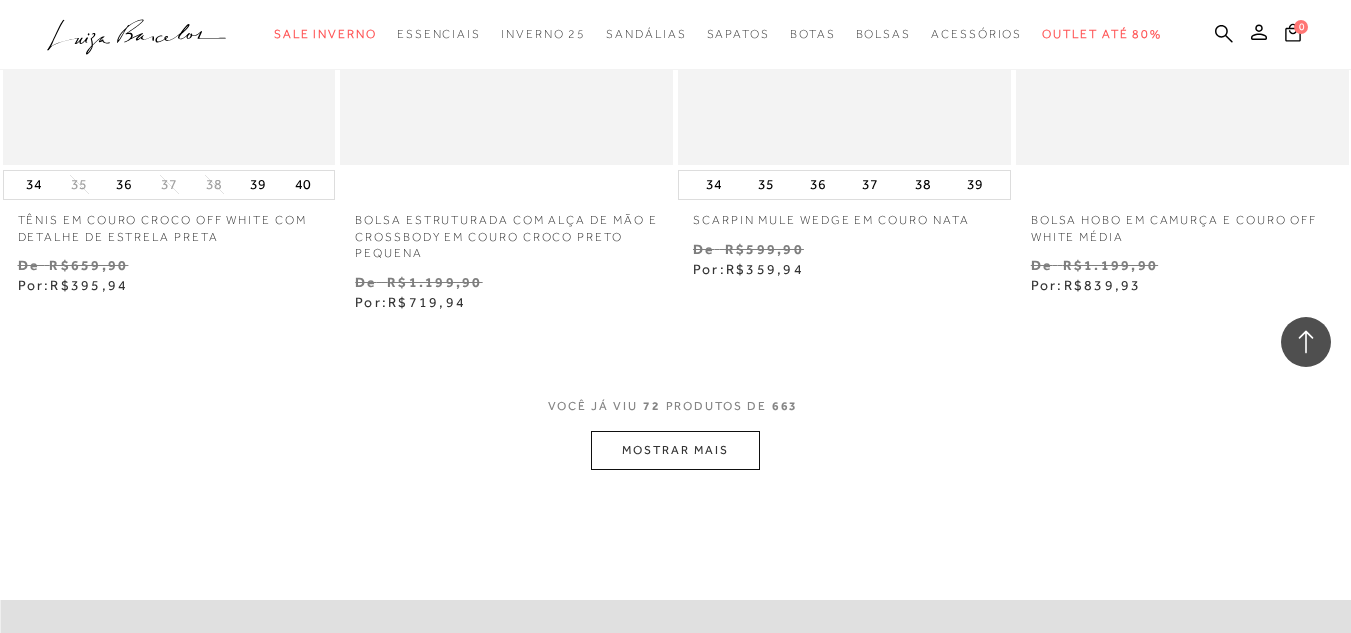 scroll, scrollTop: 11628, scrollLeft: 0, axis: vertical 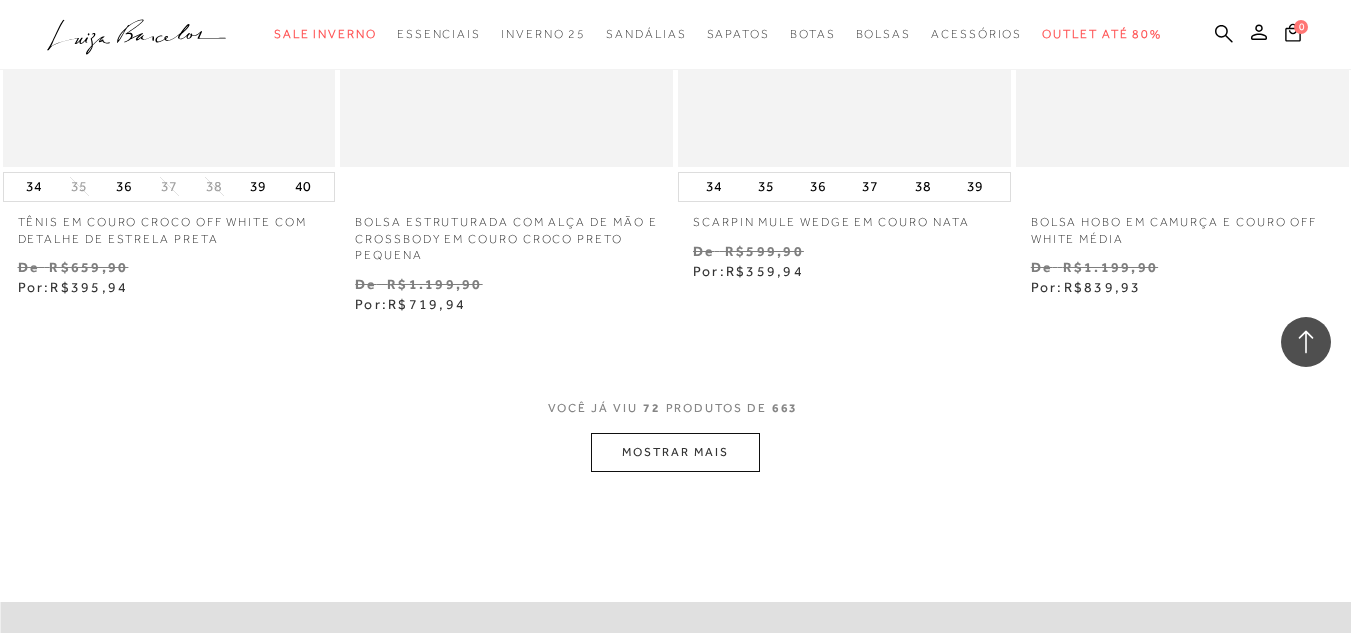 click on "MOSTRAR MAIS" at bounding box center (675, 452) 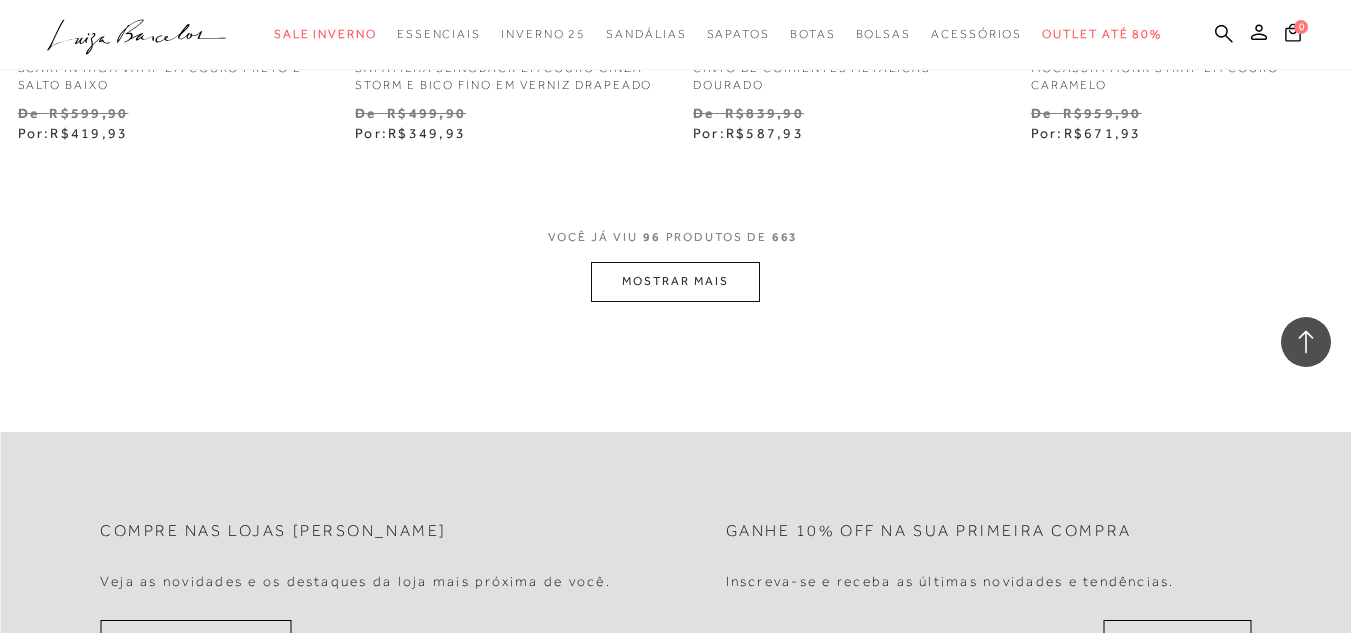 scroll, scrollTop: 15752, scrollLeft: 0, axis: vertical 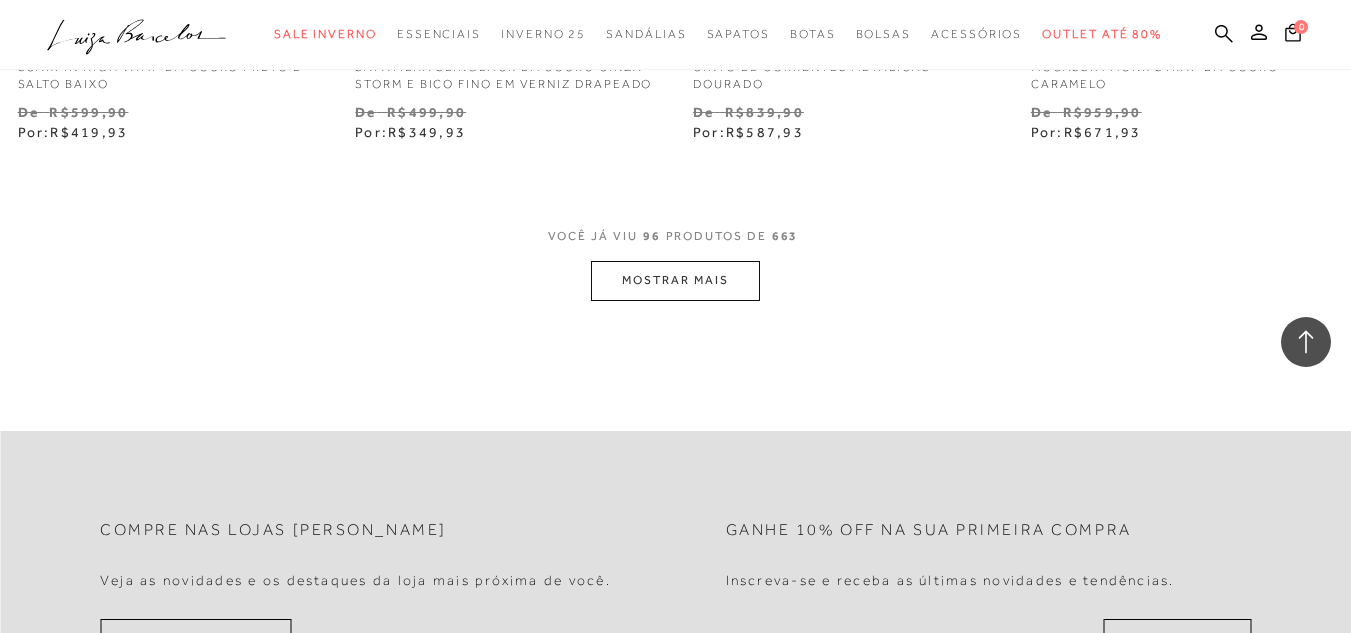 click on "MOSTRAR MAIS" at bounding box center (675, 280) 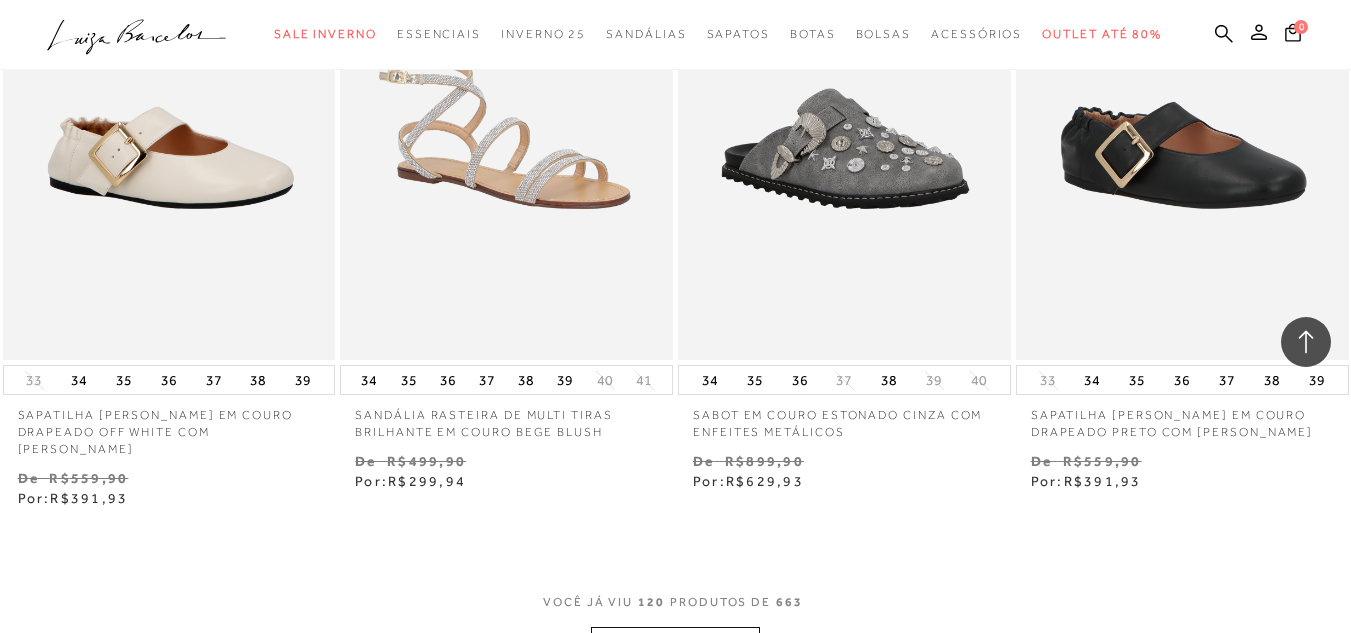 scroll, scrollTop: 19319, scrollLeft: 0, axis: vertical 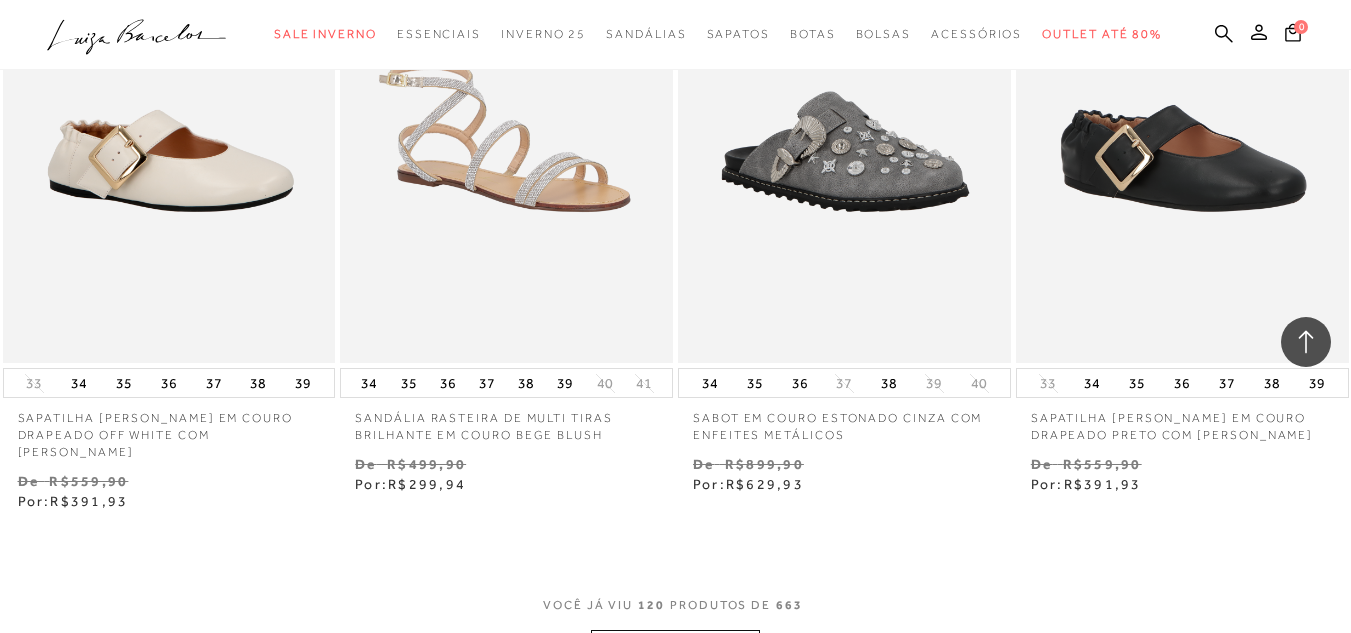 click on "MOSTRAR MAIS" at bounding box center [675, 649] 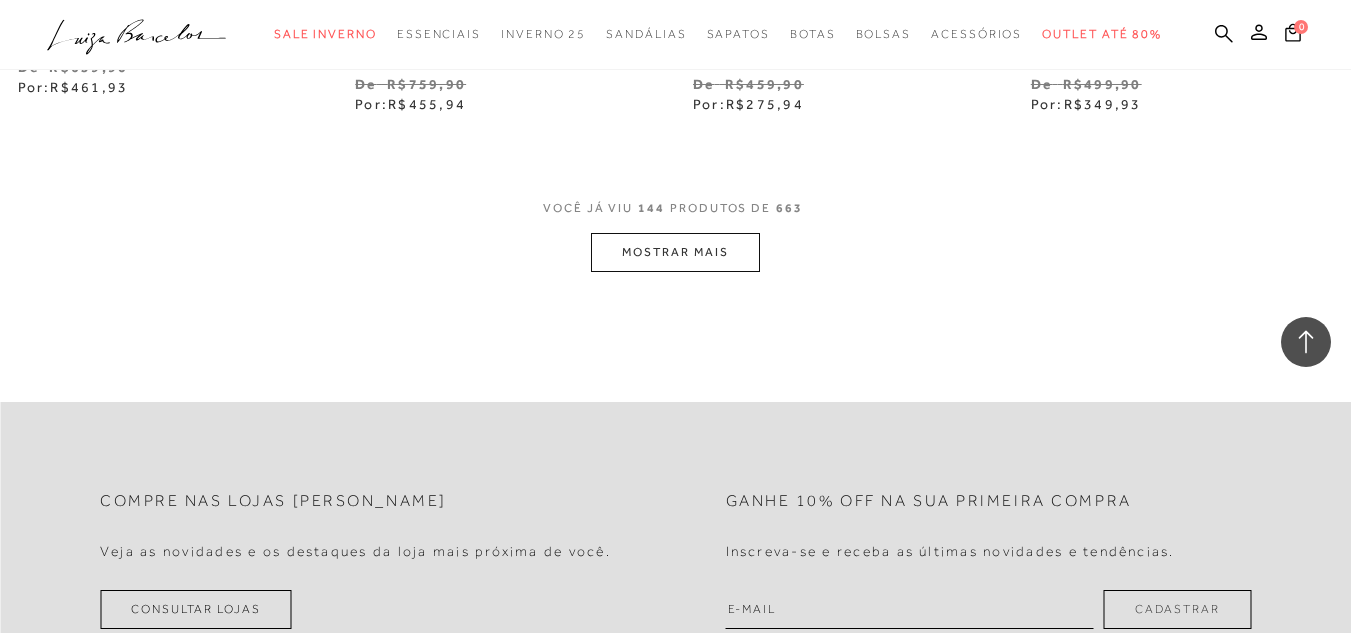 scroll, scrollTop: 23636, scrollLeft: 0, axis: vertical 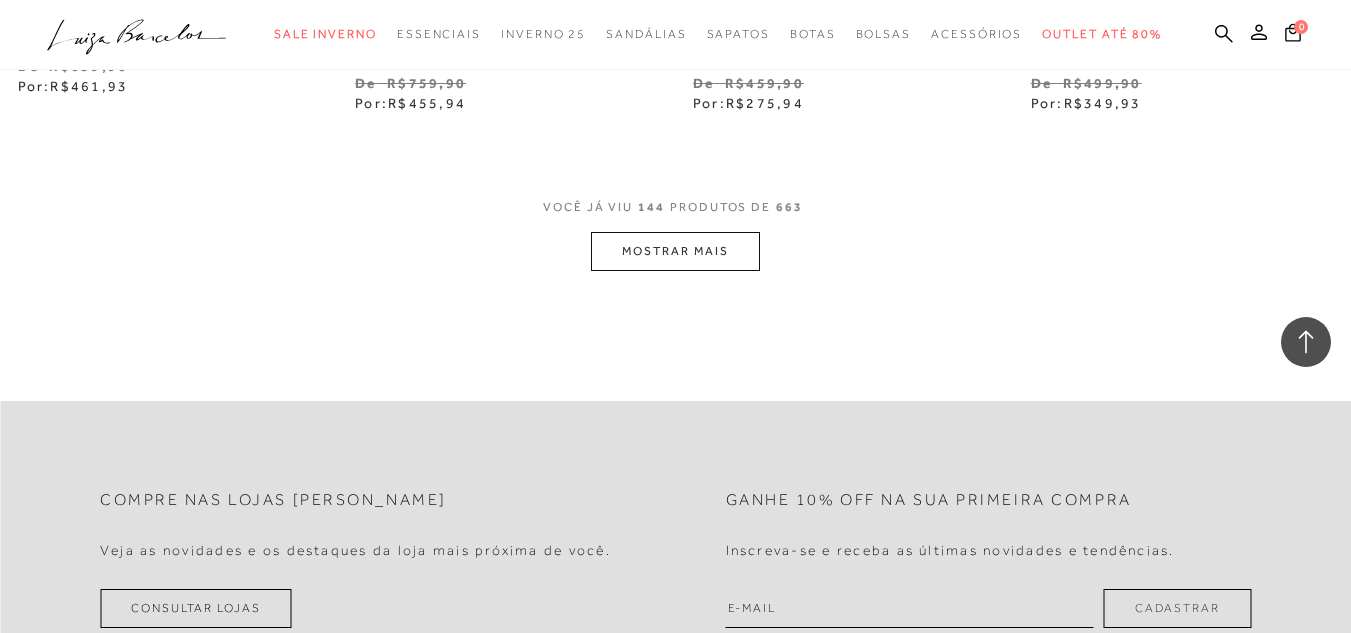 click on "MOSTRAR MAIS" at bounding box center (675, 251) 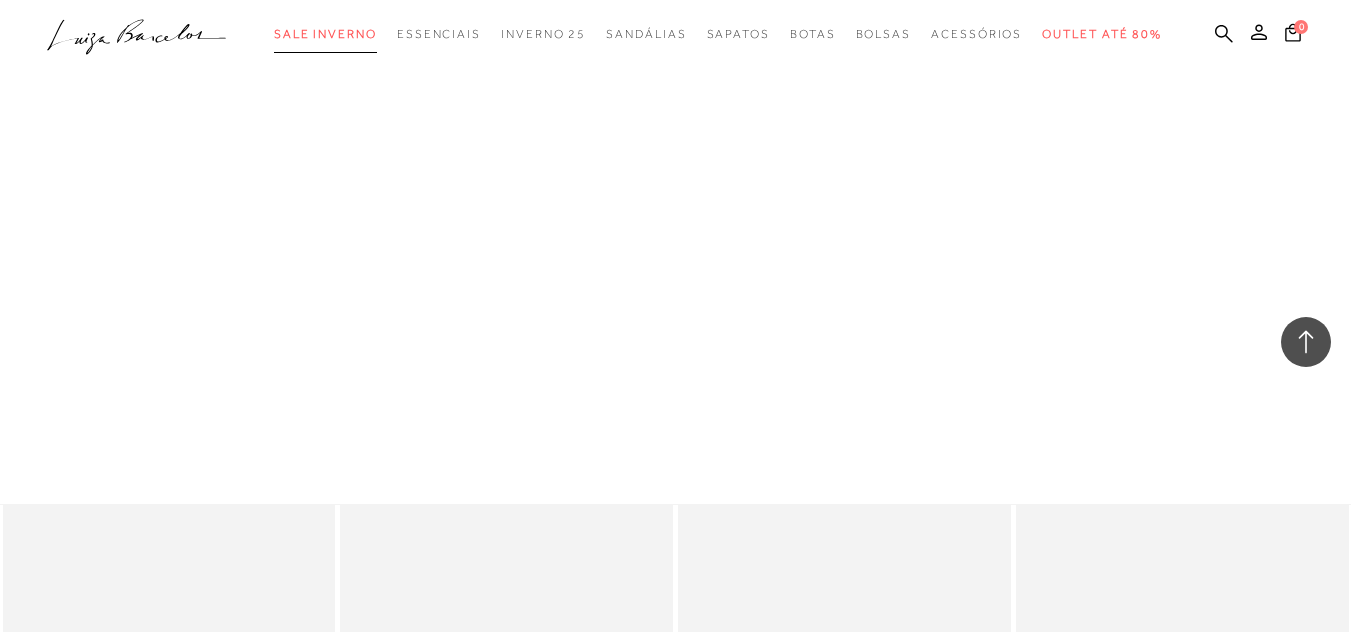 drag, startPoint x: 676, startPoint y: 218, endPoint x: 332, endPoint y: 32, distance: 391.06522 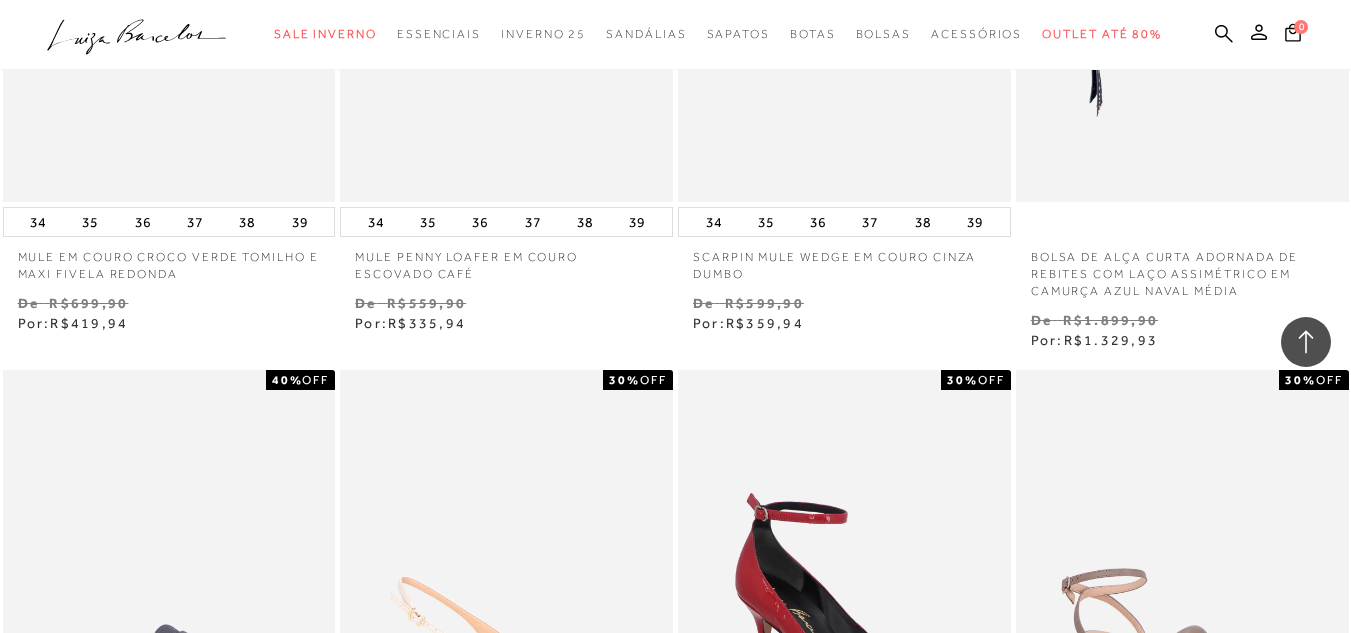 scroll, scrollTop: 7998, scrollLeft: 0, axis: vertical 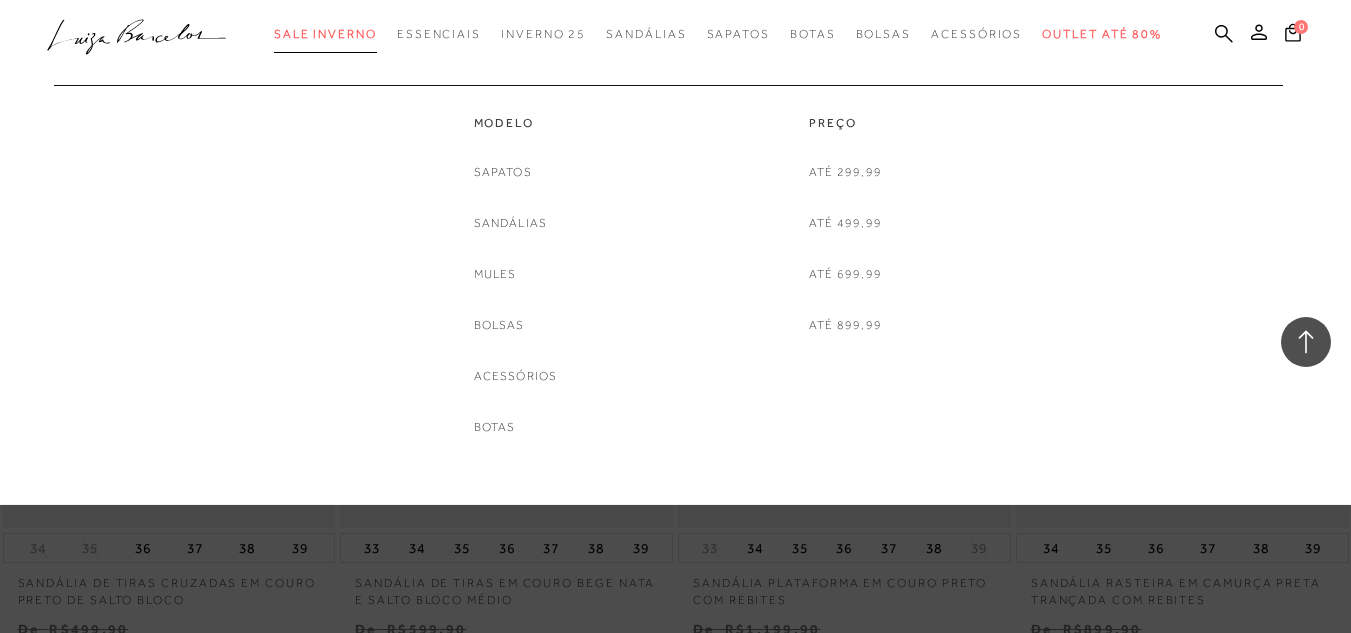 click on "Sale Inverno" at bounding box center [325, 34] 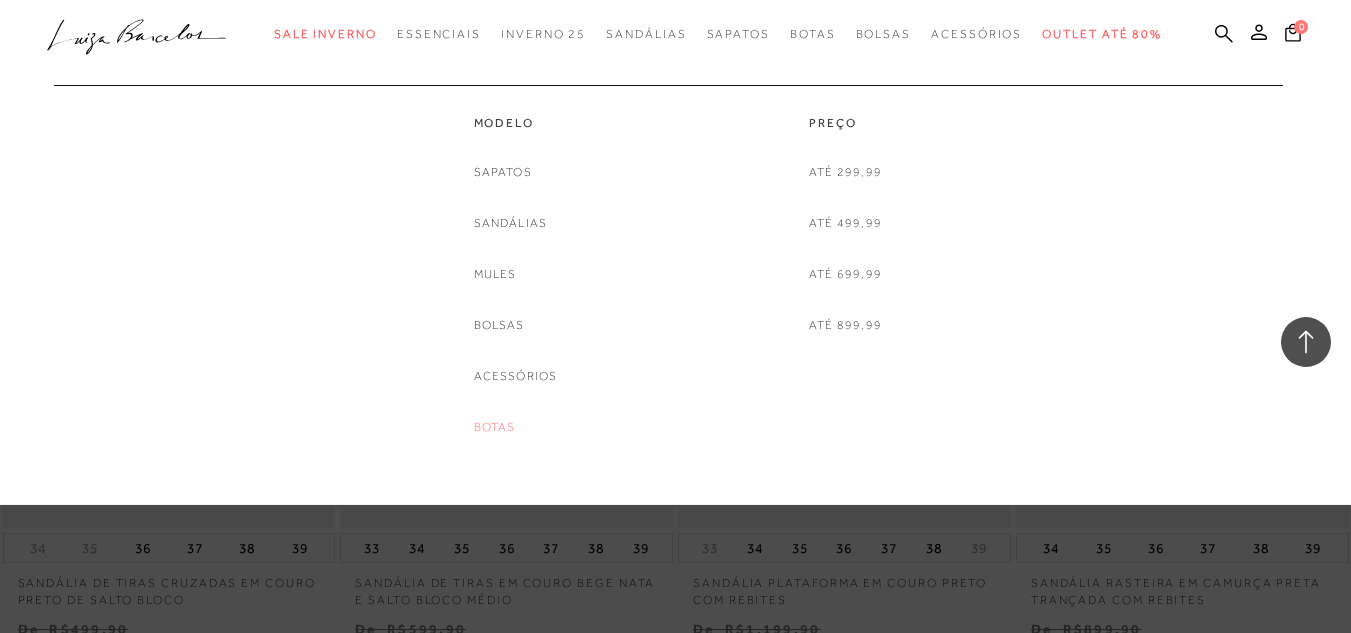 click on "Botas" at bounding box center [495, 427] 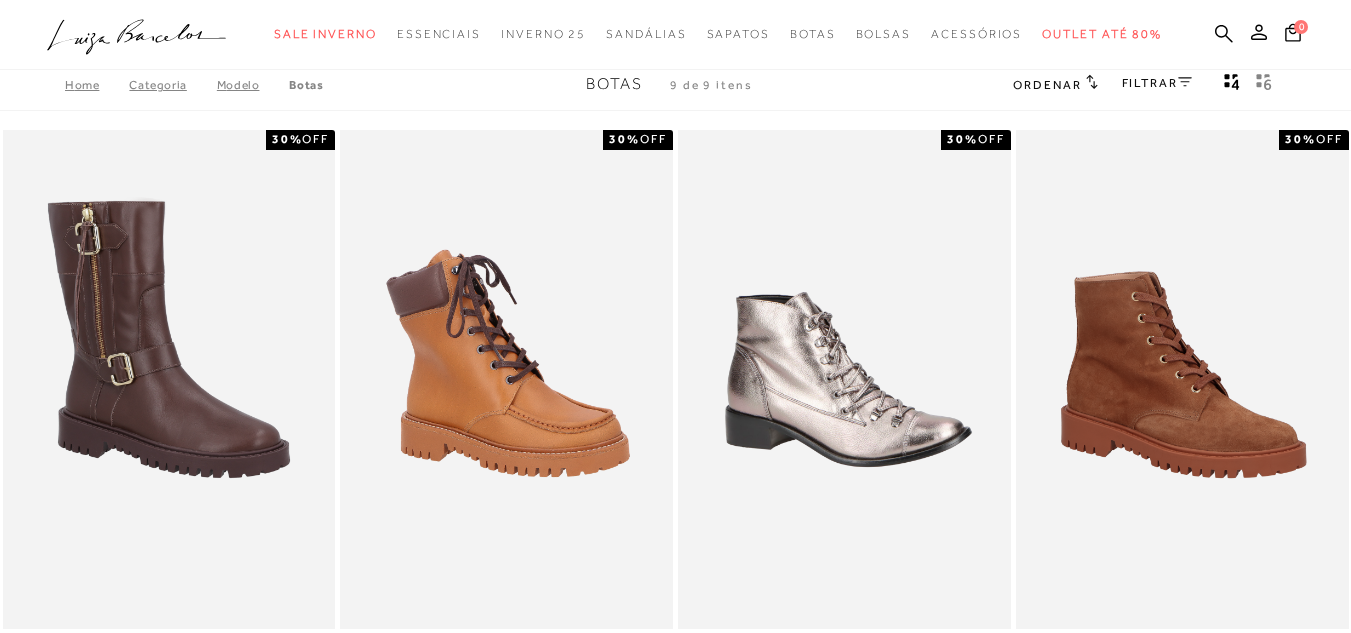 scroll, scrollTop: 0, scrollLeft: 0, axis: both 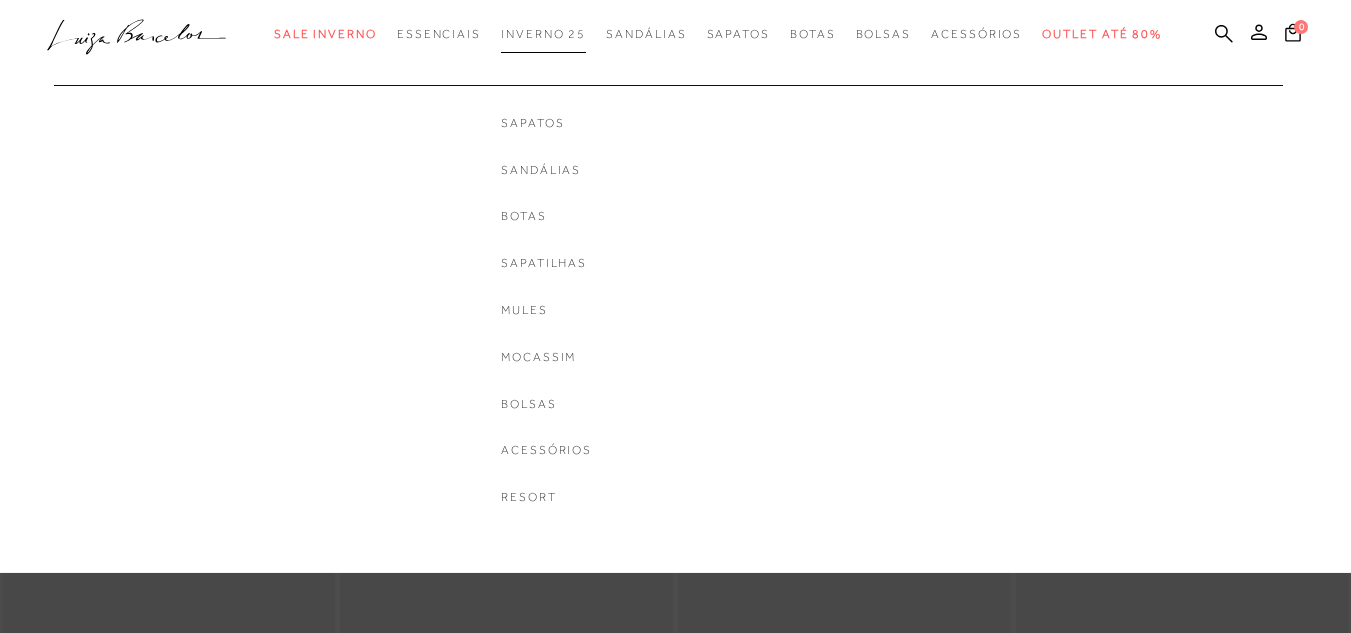 click on "Inverno 25" at bounding box center [543, 34] 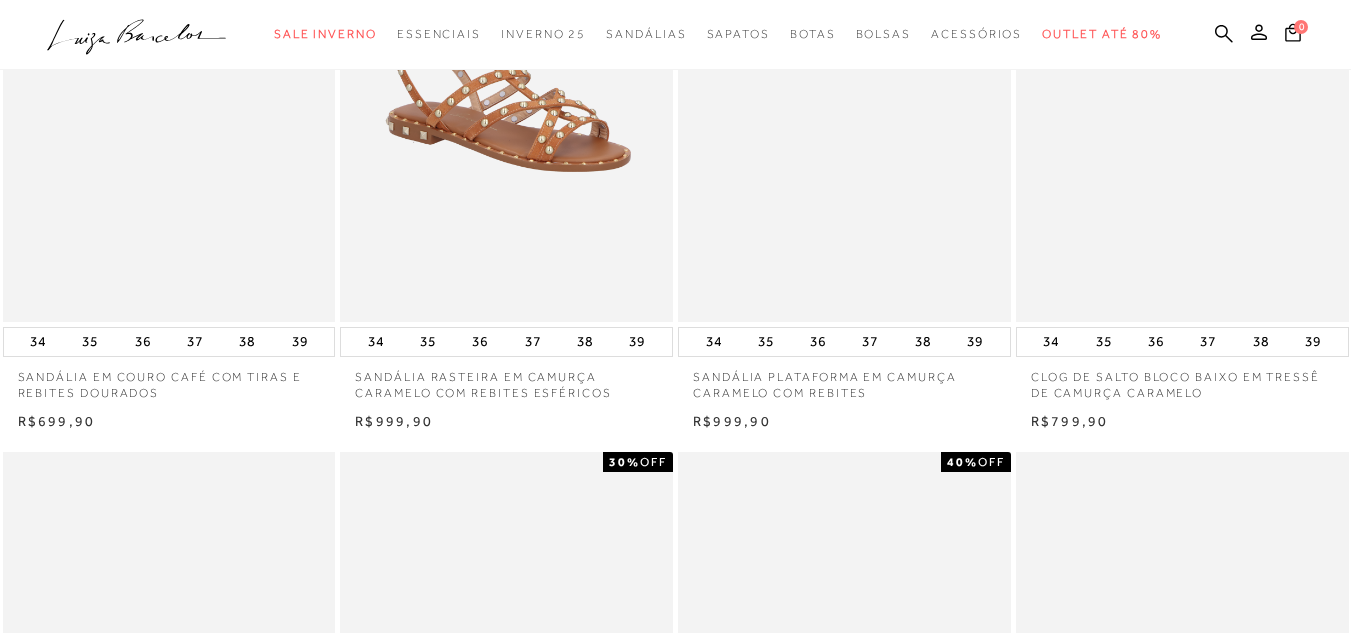 scroll, scrollTop: 0, scrollLeft: 0, axis: both 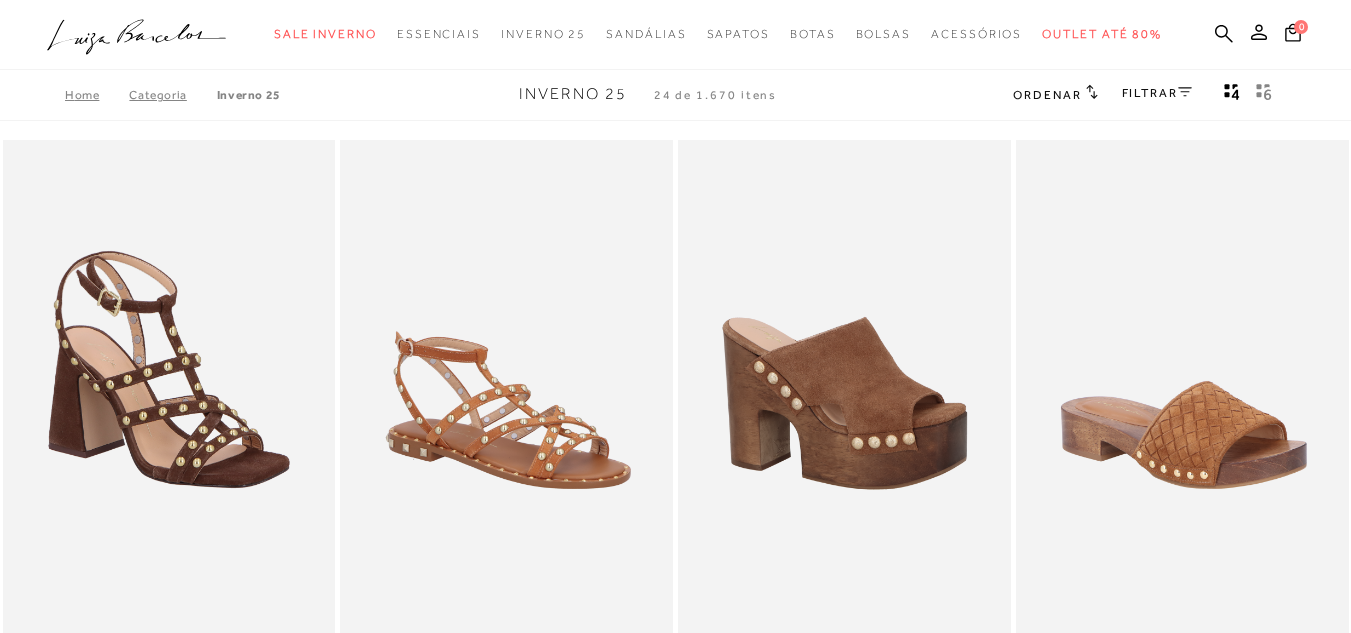 click on "Ordenar" at bounding box center (1047, 95) 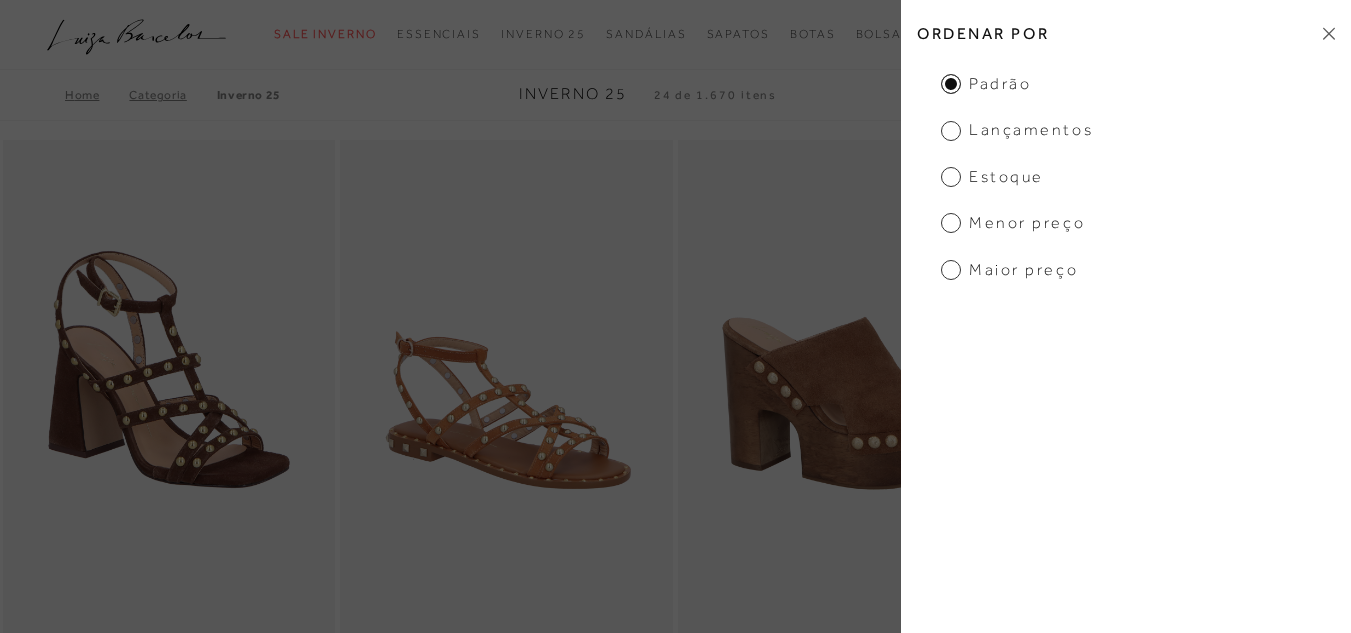 click on "Ordenar por" at bounding box center [1126, 33] 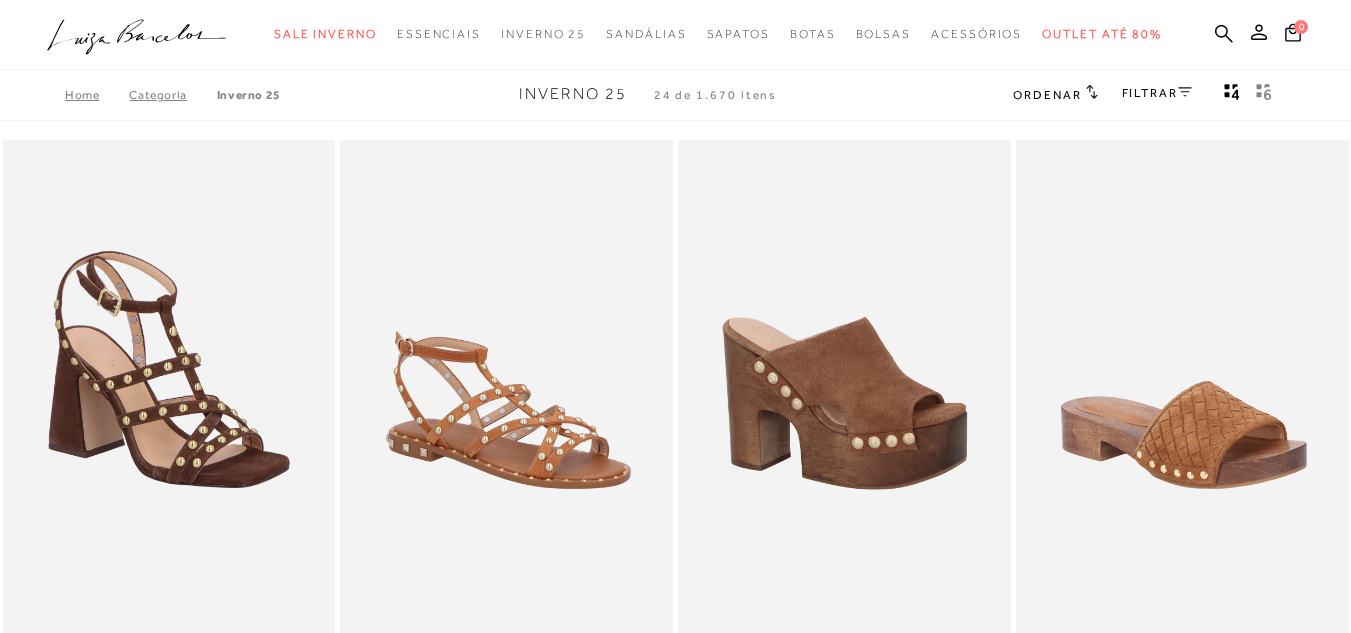 click on "FILTRAR" at bounding box center (1157, 93) 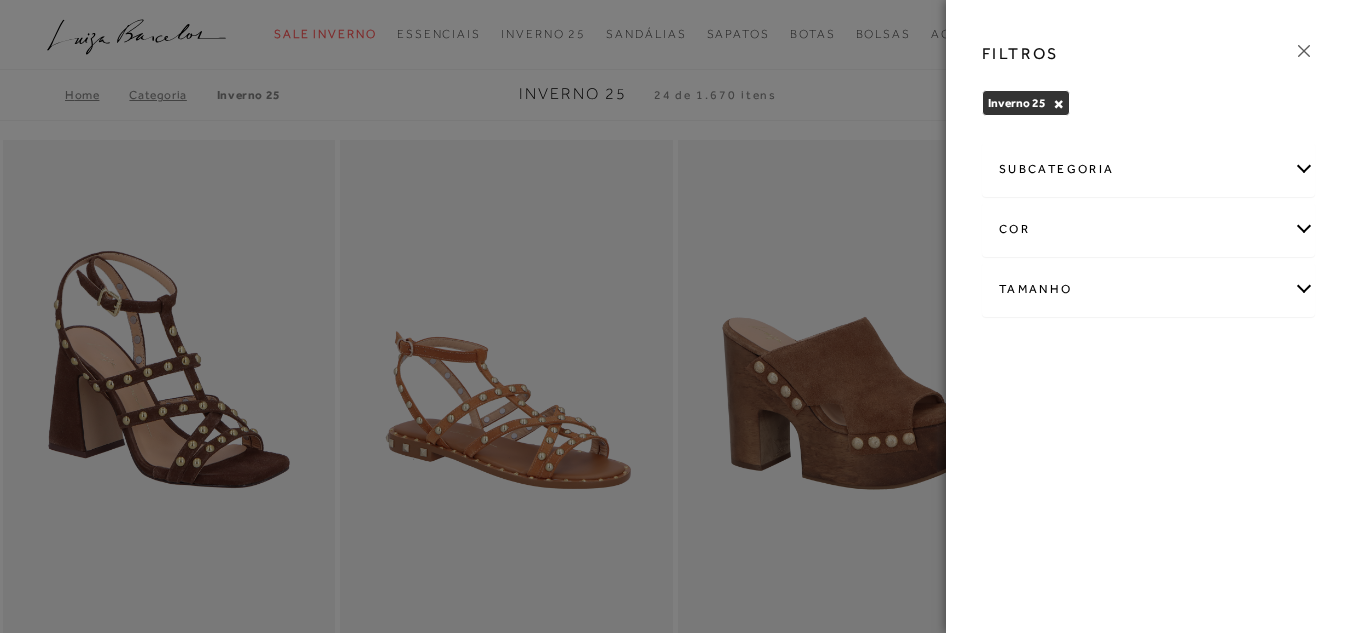 click on "subcategoria" at bounding box center (1148, 169) 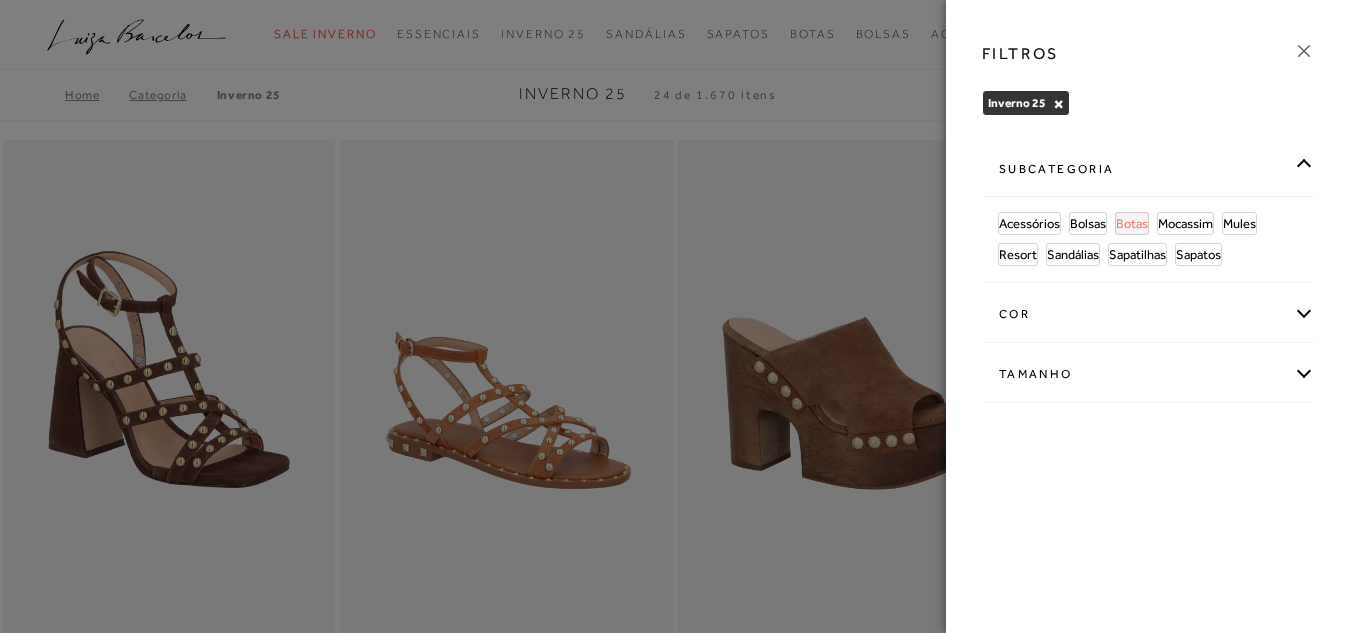click on "Botas" at bounding box center [1132, 223] 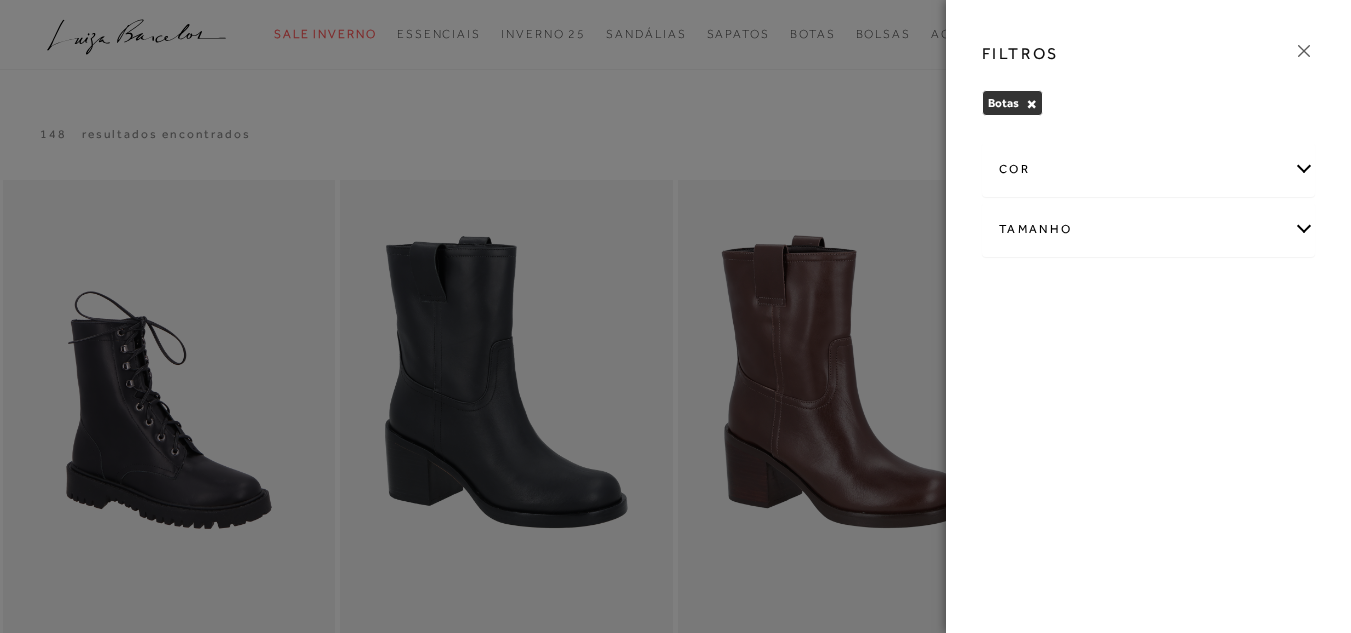 click on "Tamanho" at bounding box center (1148, 229) 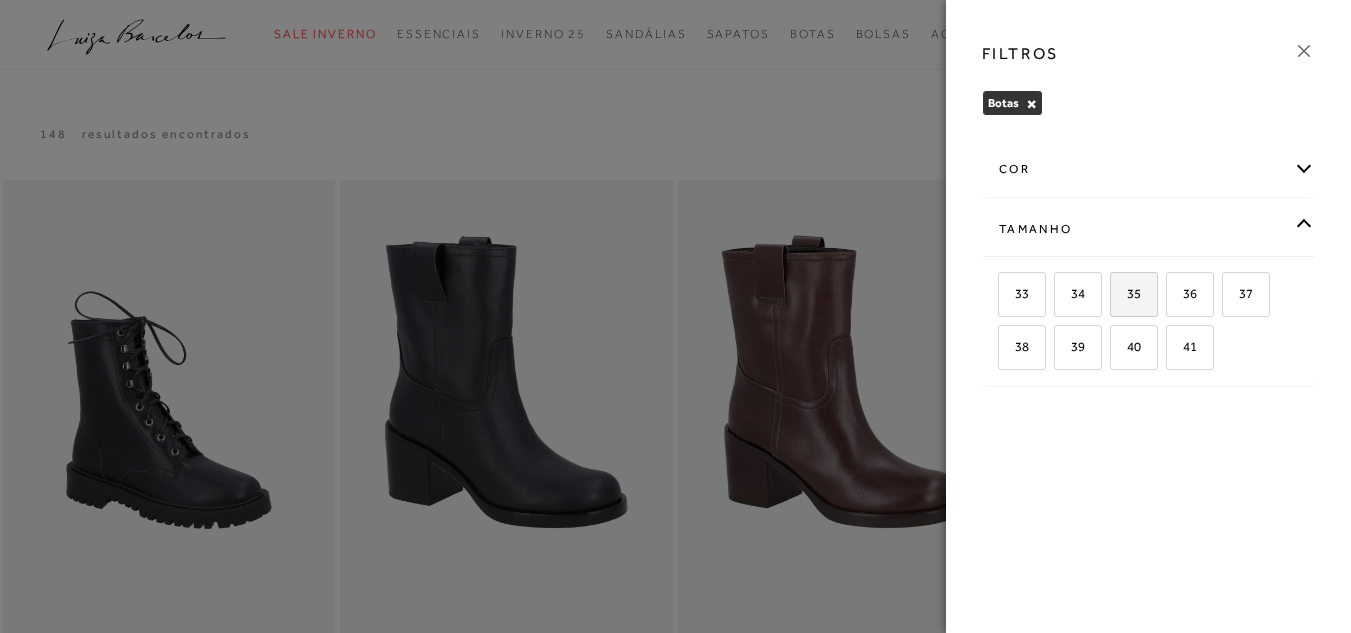 click on "35" at bounding box center [1117, 297] 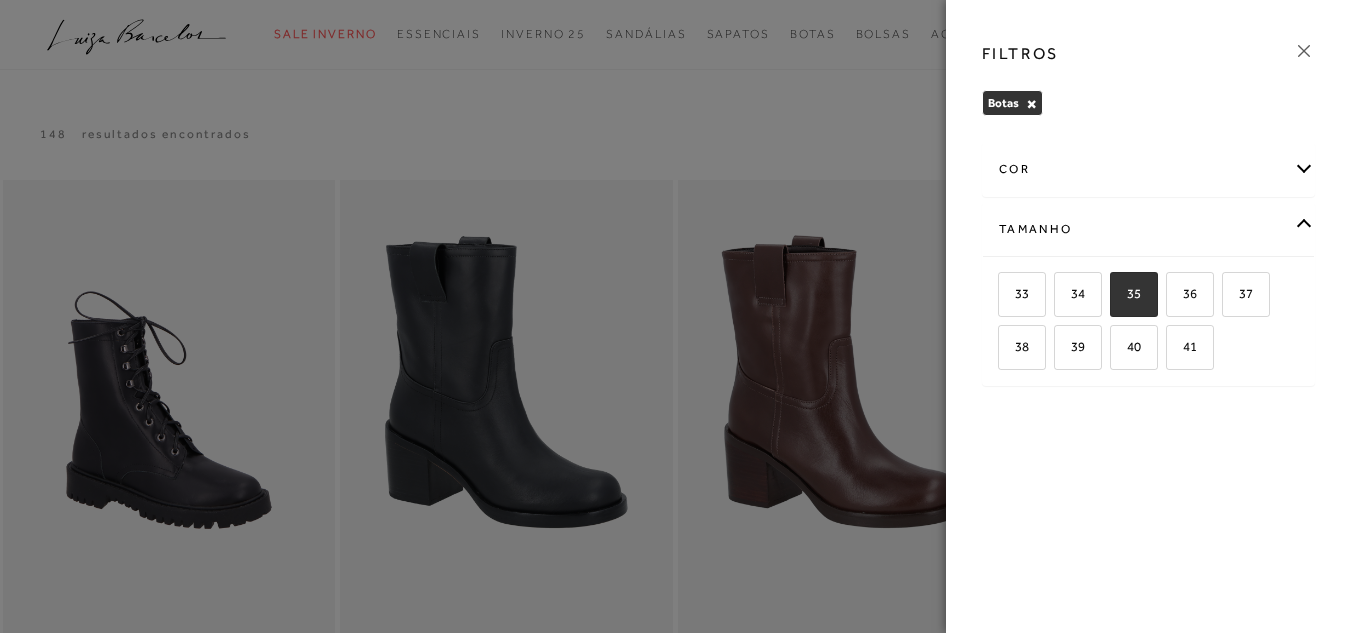 checkbox on "true" 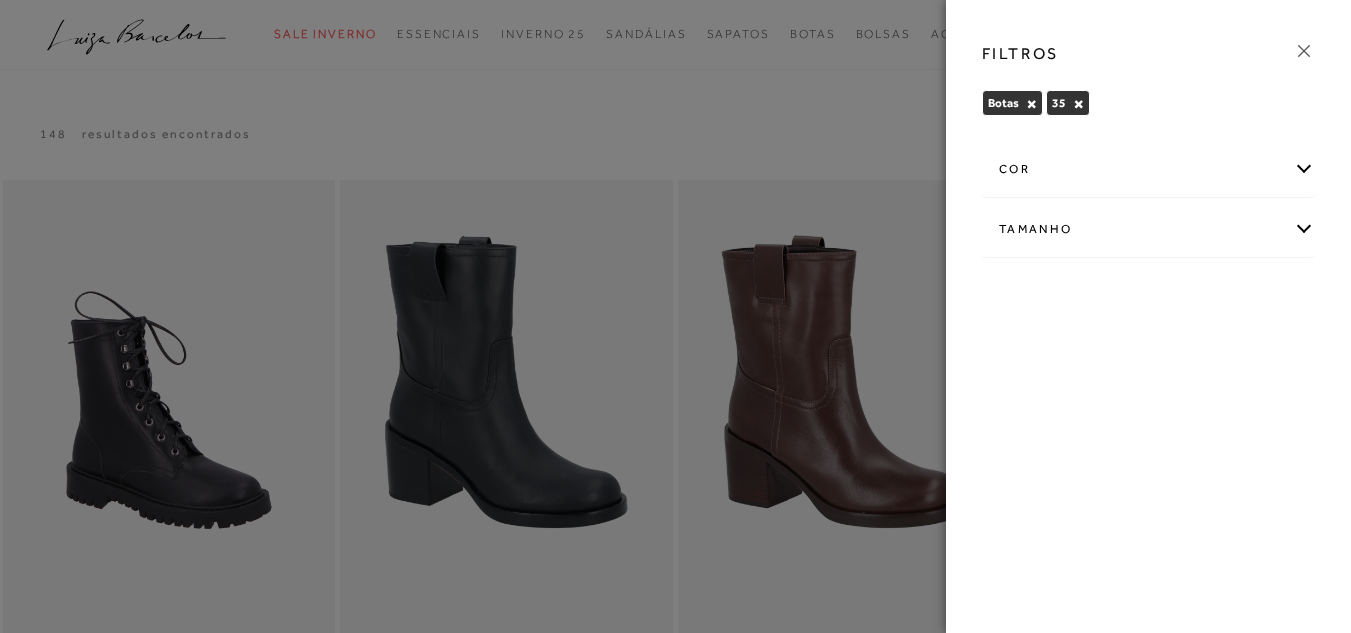 click on "FILTROS" at bounding box center (1148, 54) 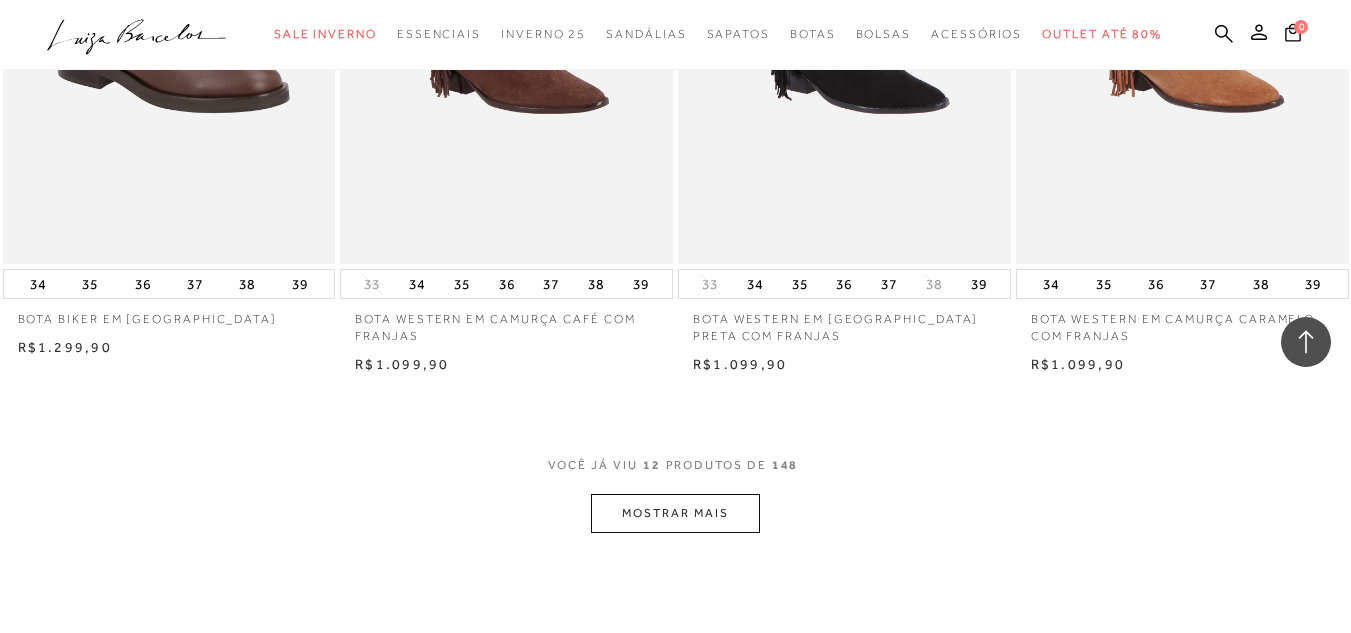 scroll, scrollTop: 1674, scrollLeft: 0, axis: vertical 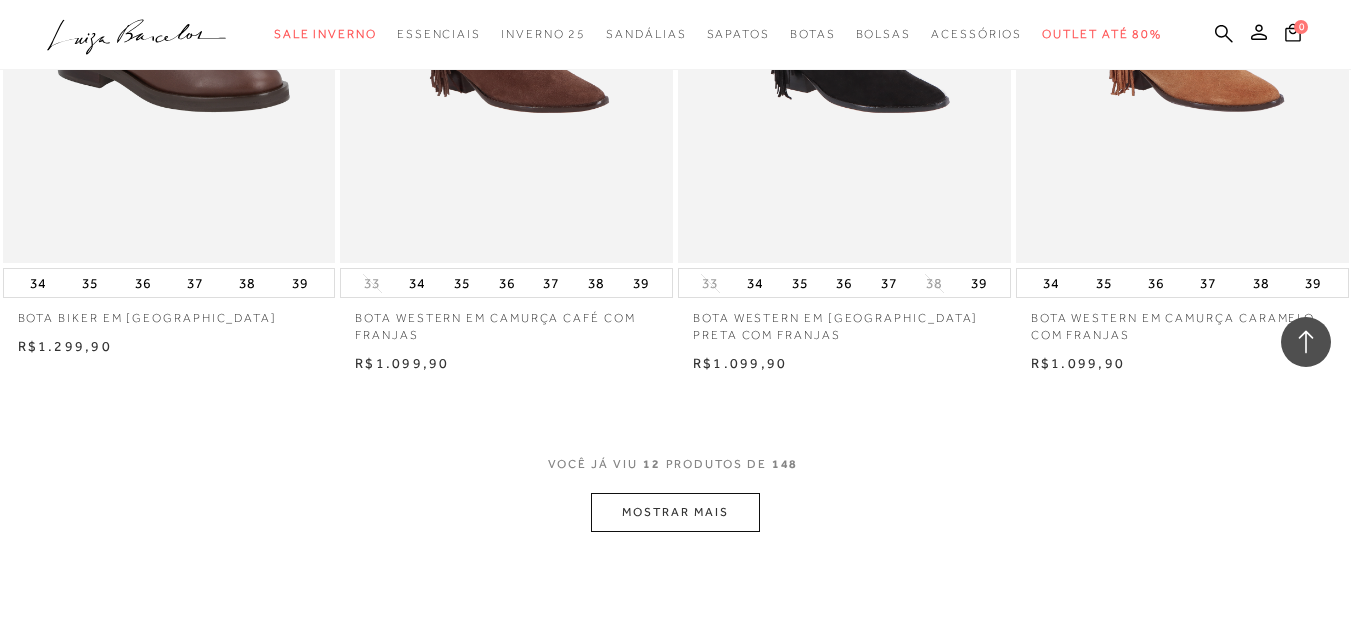 click on "MOSTRAR MAIS" at bounding box center [675, 512] 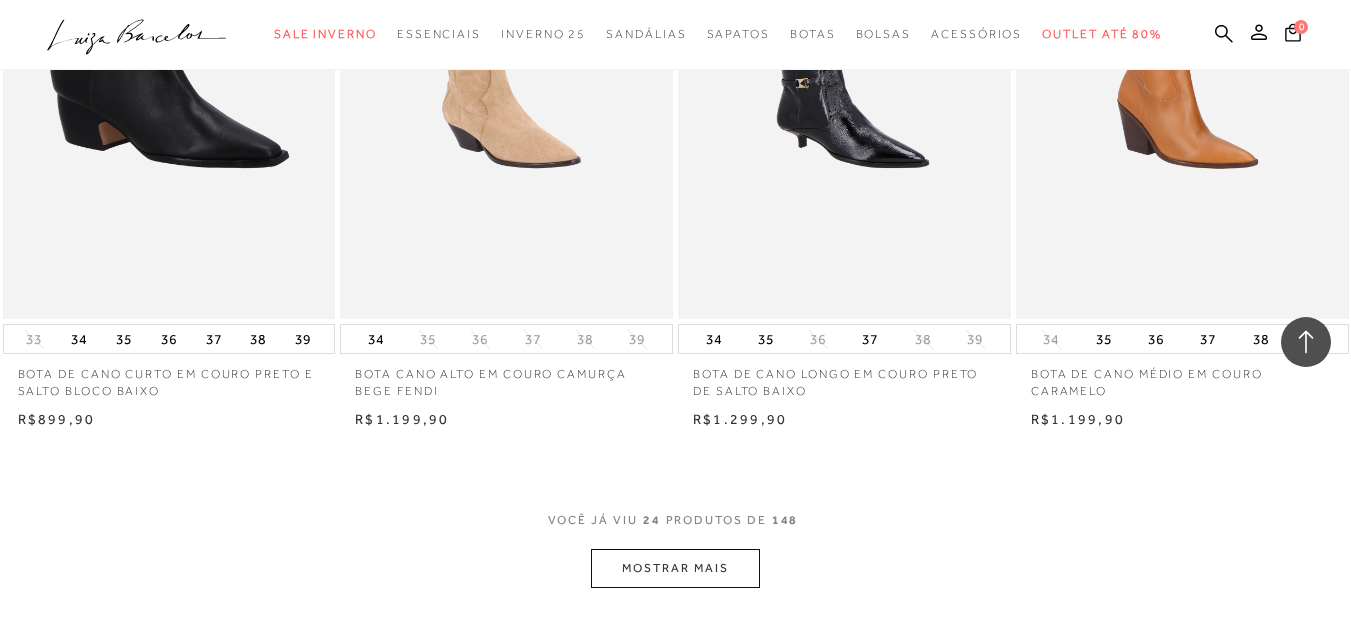 scroll, scrollTop: 3530, scrollLeft: 0, axis: vertical 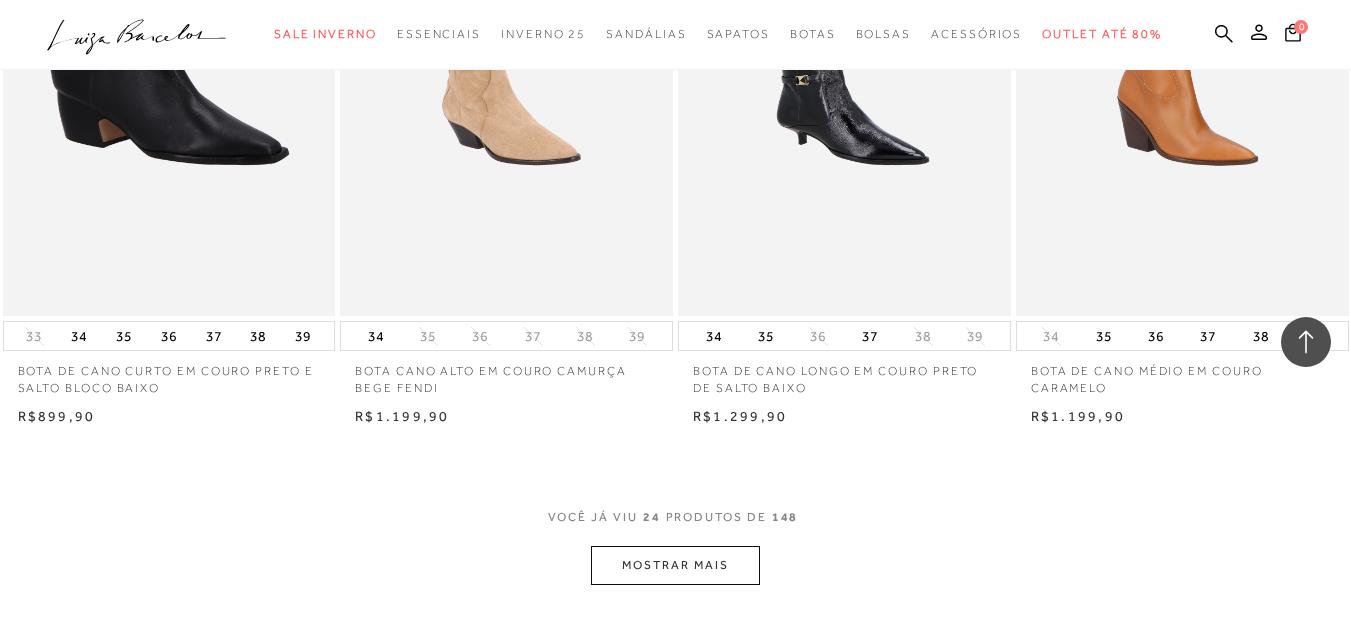 click on "MOSTRAR MAIS" at bounding box center [675, 565] 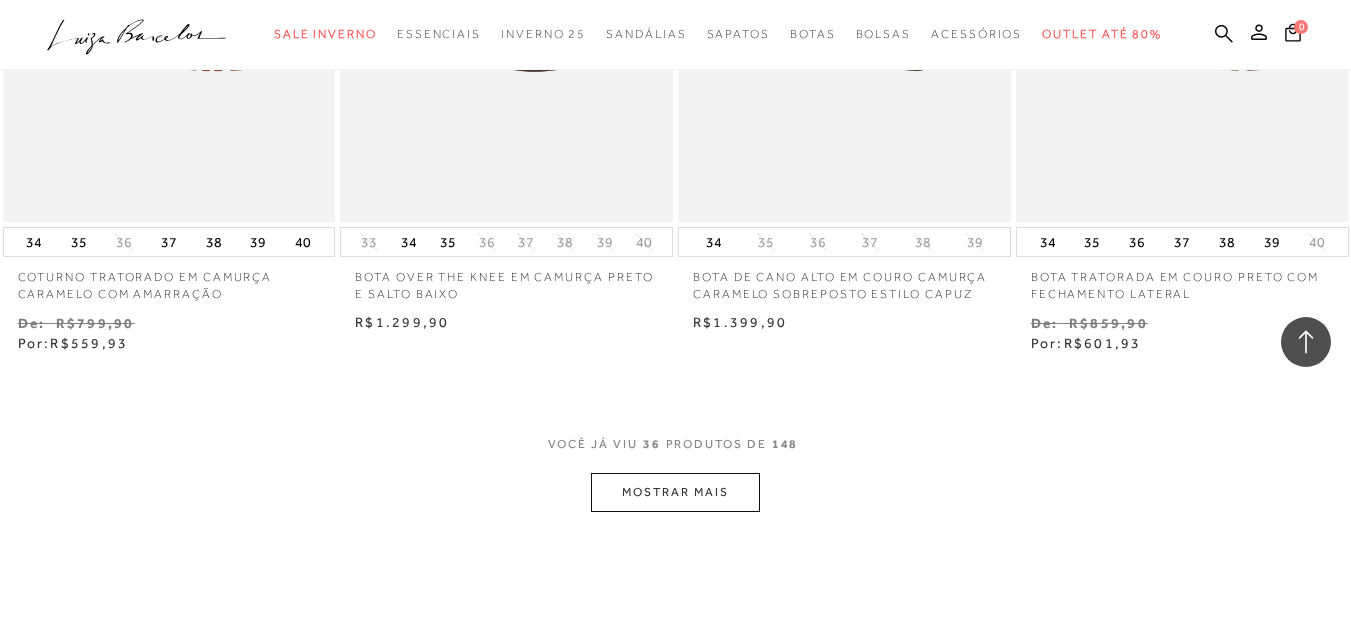 scroll, scrollTop: 5537, scrollLeft: 0, axis: vertical 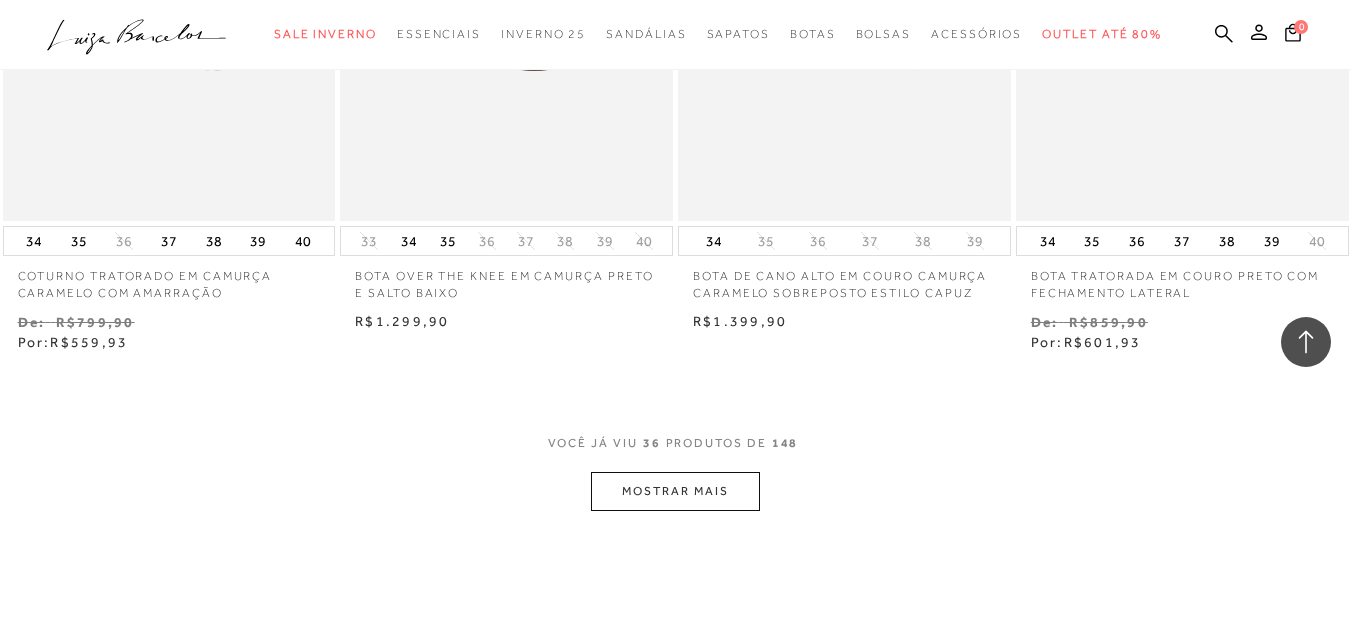 click on "MOSTRAR MAIS" at bounding box center (675, 491) 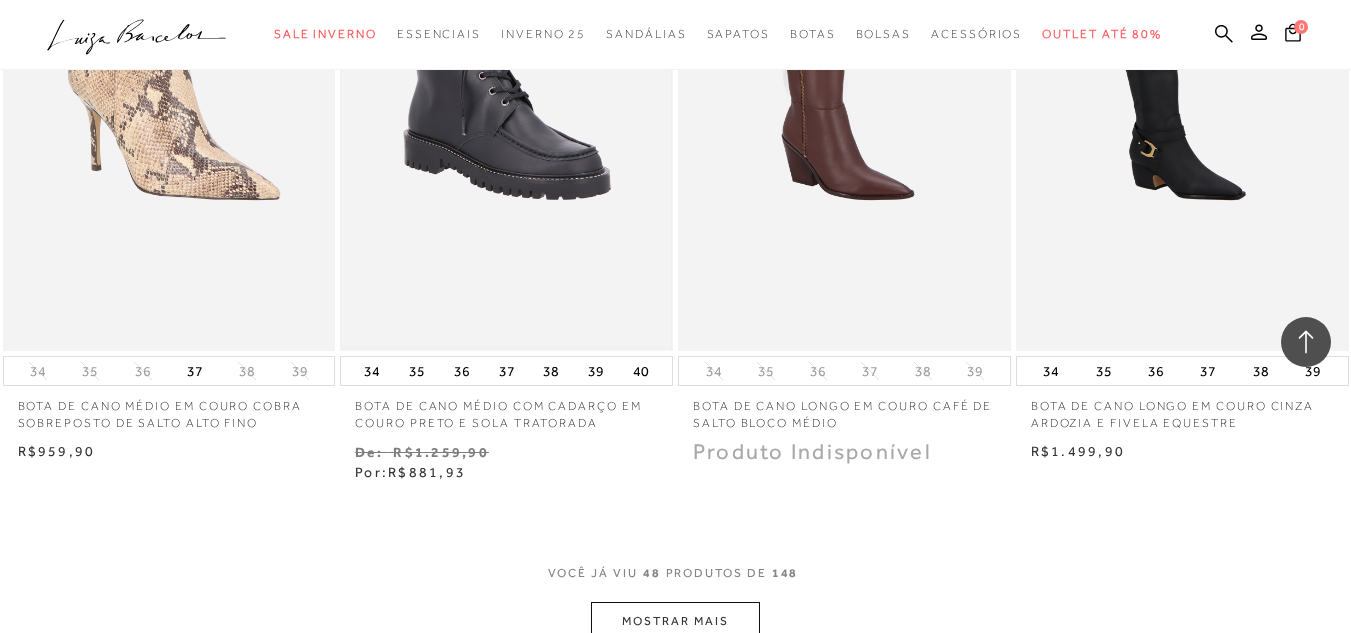 scroll, scrollTop: 7367, scrollLeft: 0, axis: vertical 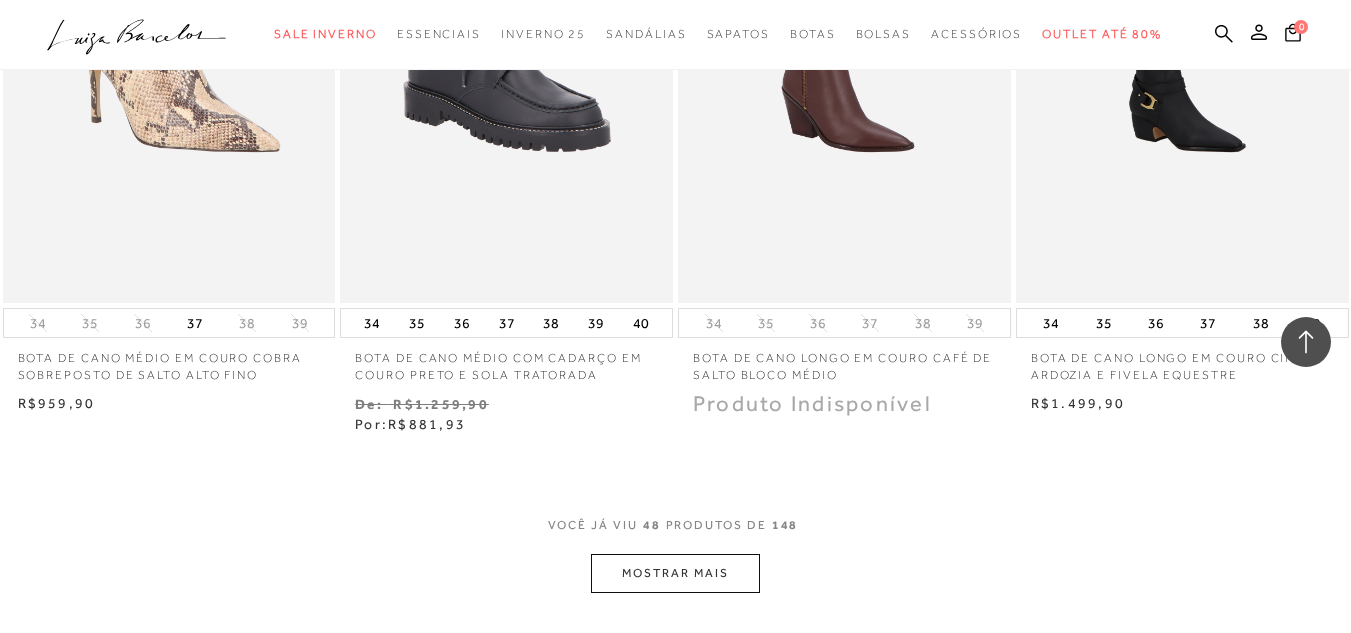 click on "MOSTRAR MAIS" at bounding box center (675, 573) 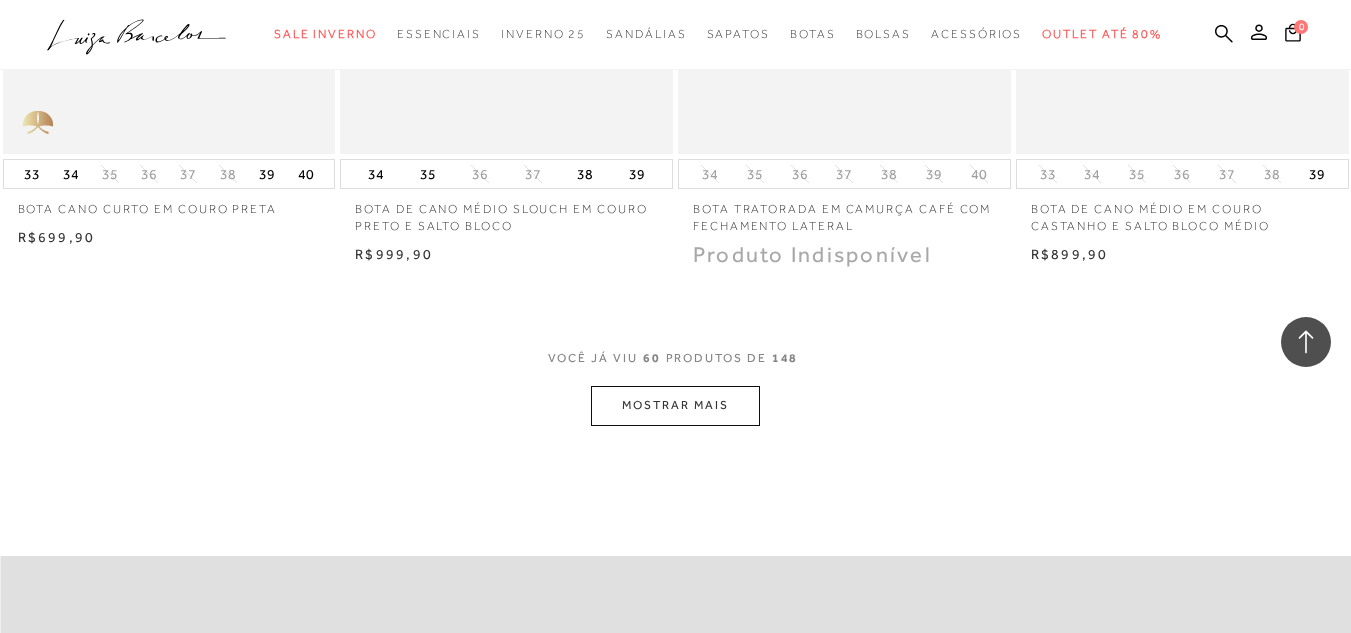 scroll, scrollTop: 9448, scrollLeft: 0, axis: vertical 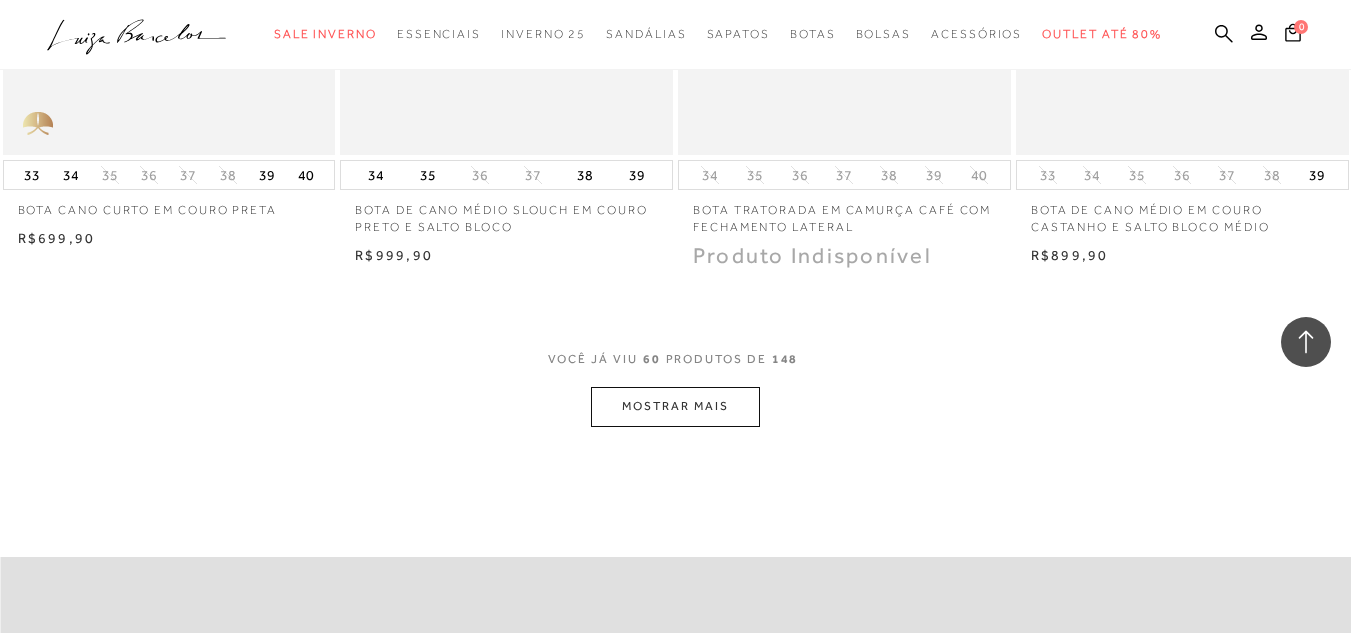 click on "MOSTRAR MAIS" at bounding box center (675, 406) 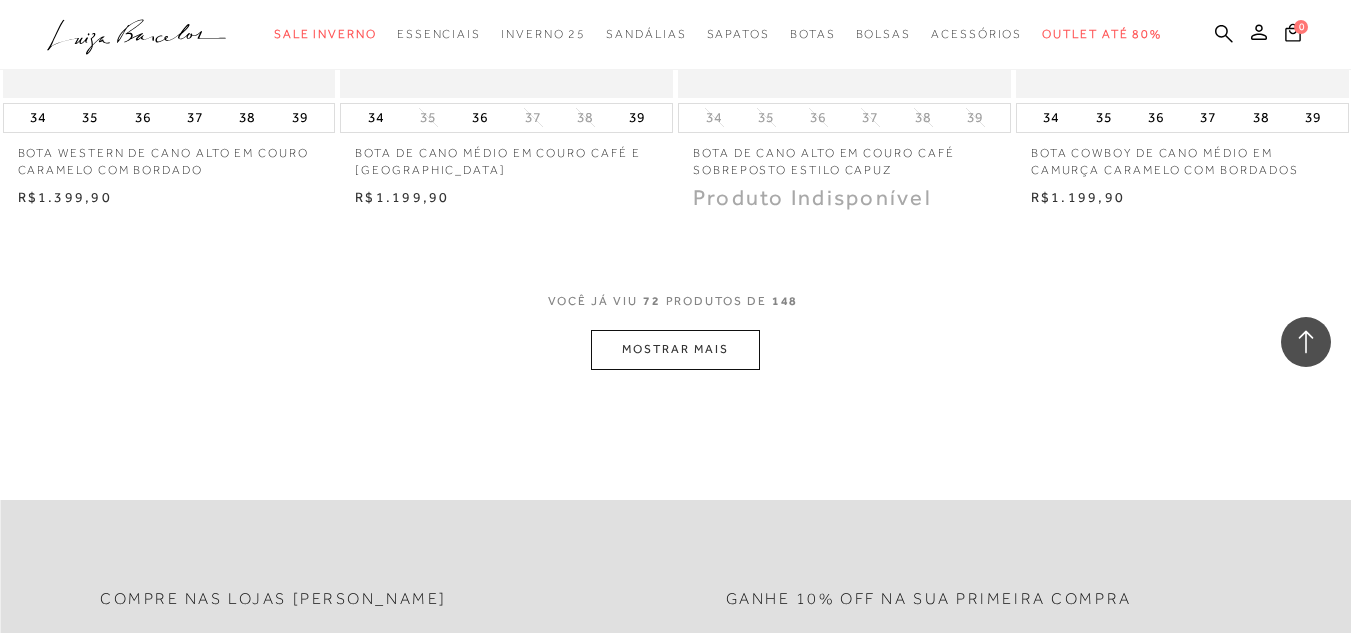 scroll, scrollTop: 11436, scrollLeft: 0, axis: vertical 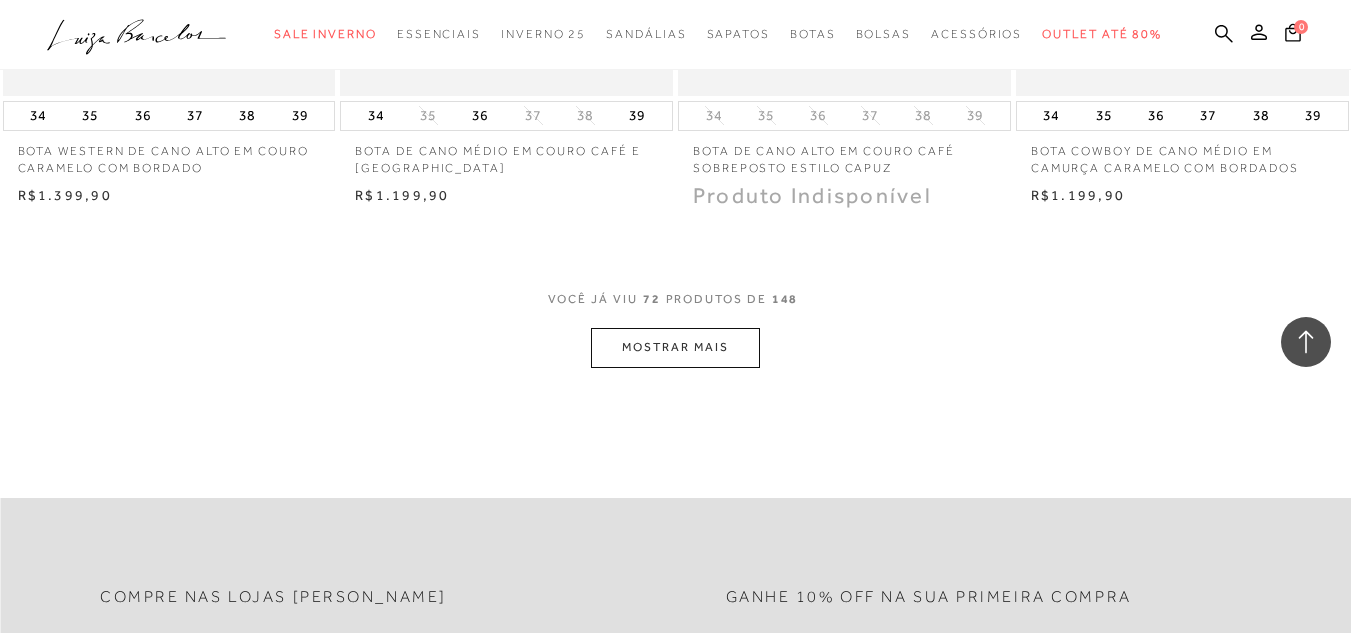 click on "MOSTRAR MAIS" at bounding box center [675, 347] 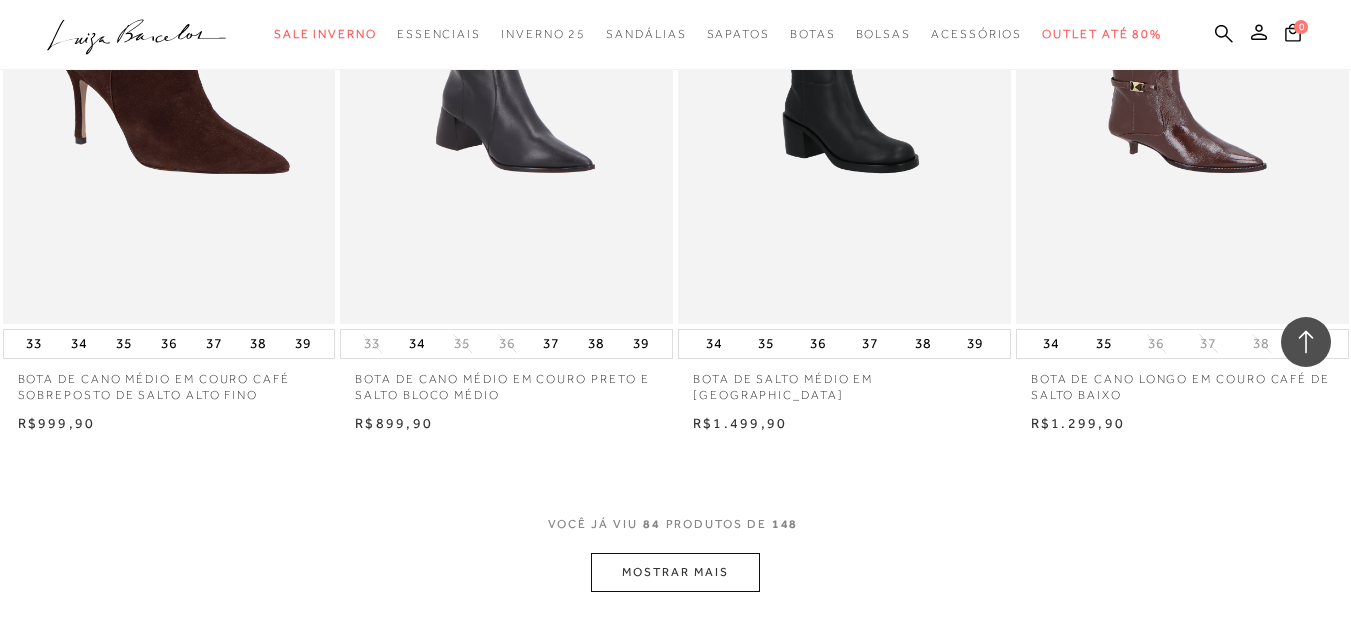 scroll, scrollTop: 13105, scrollLeft: 0, axis: vertical 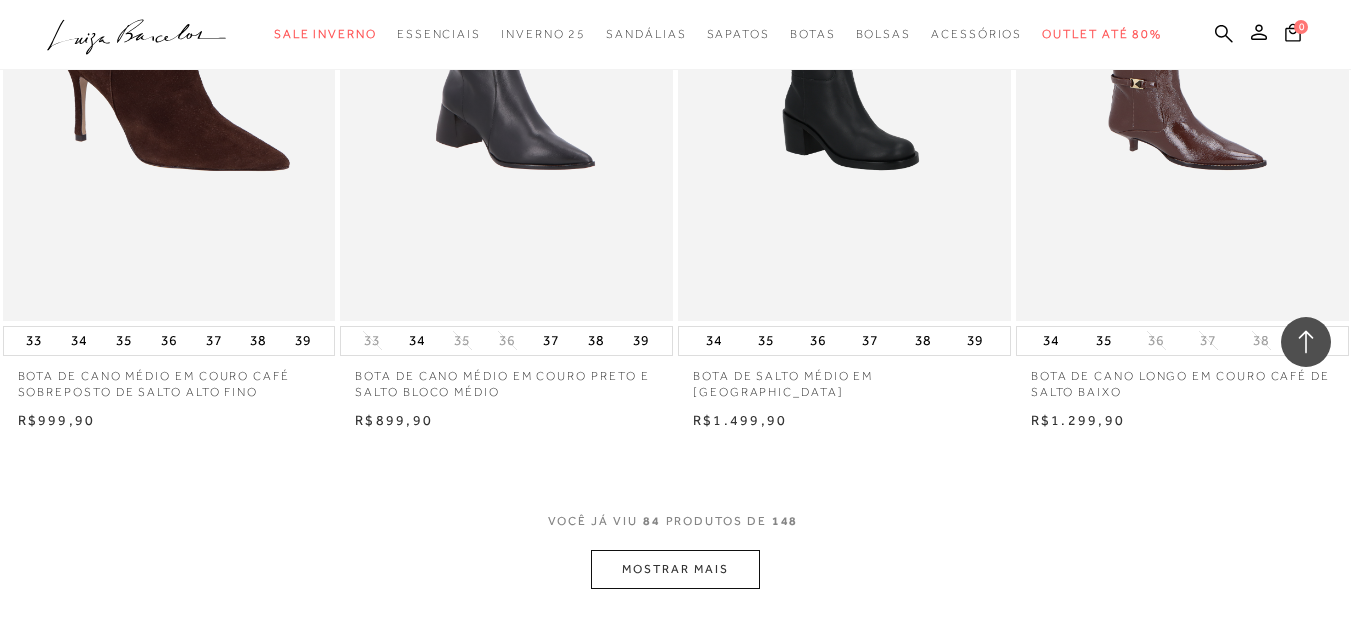 click on "MOSTRAR MAIS" at bounding box center [675, 569] 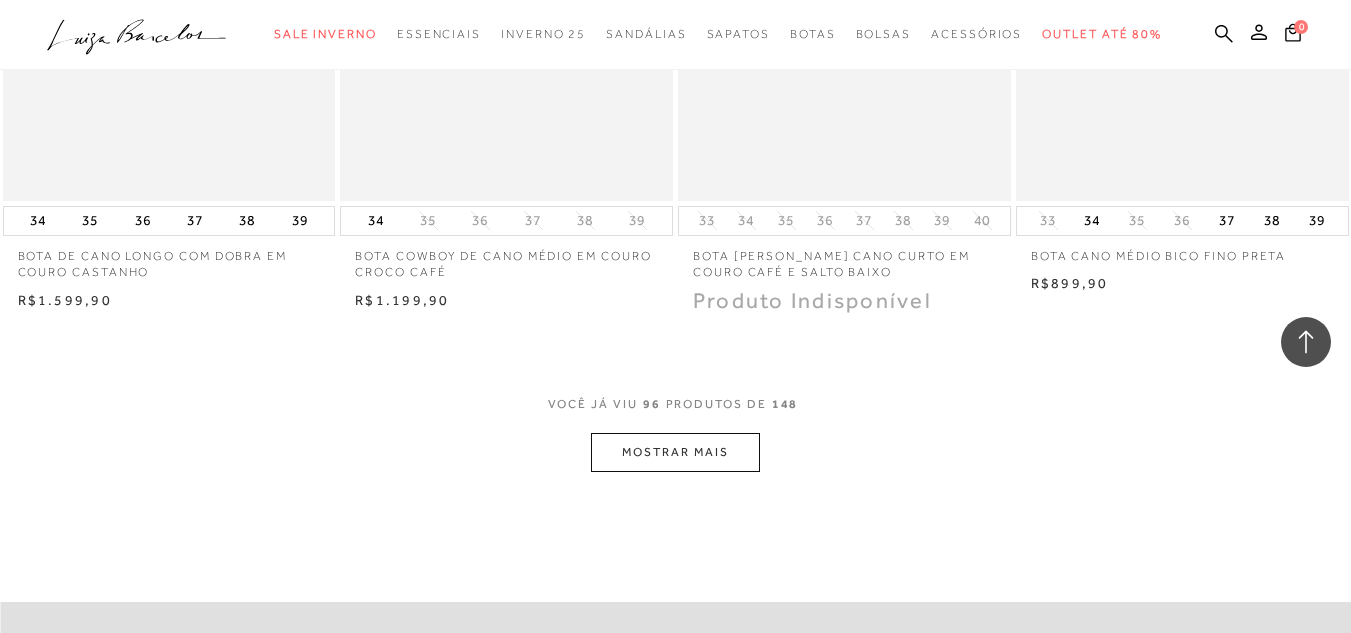 scroll, scrollTop: 15122, scrollLeft: 0, axis: vertical 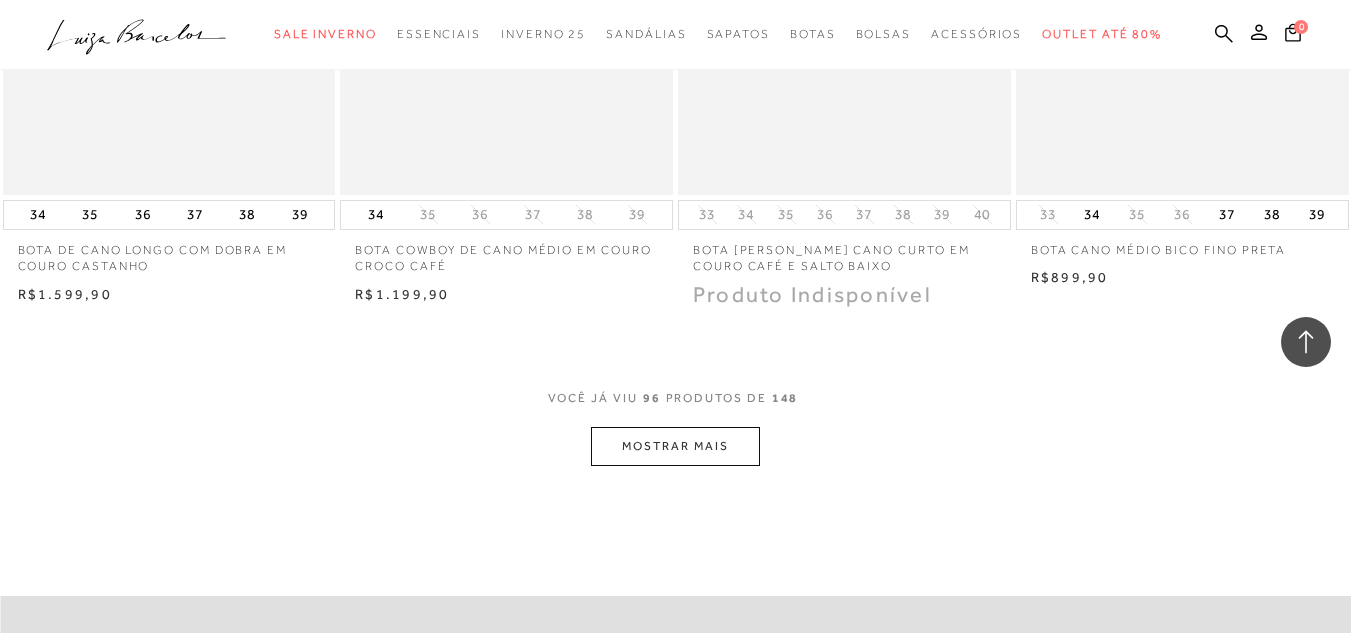 click on "MOSTRAR MAIS" at bounding box center [675, 446] 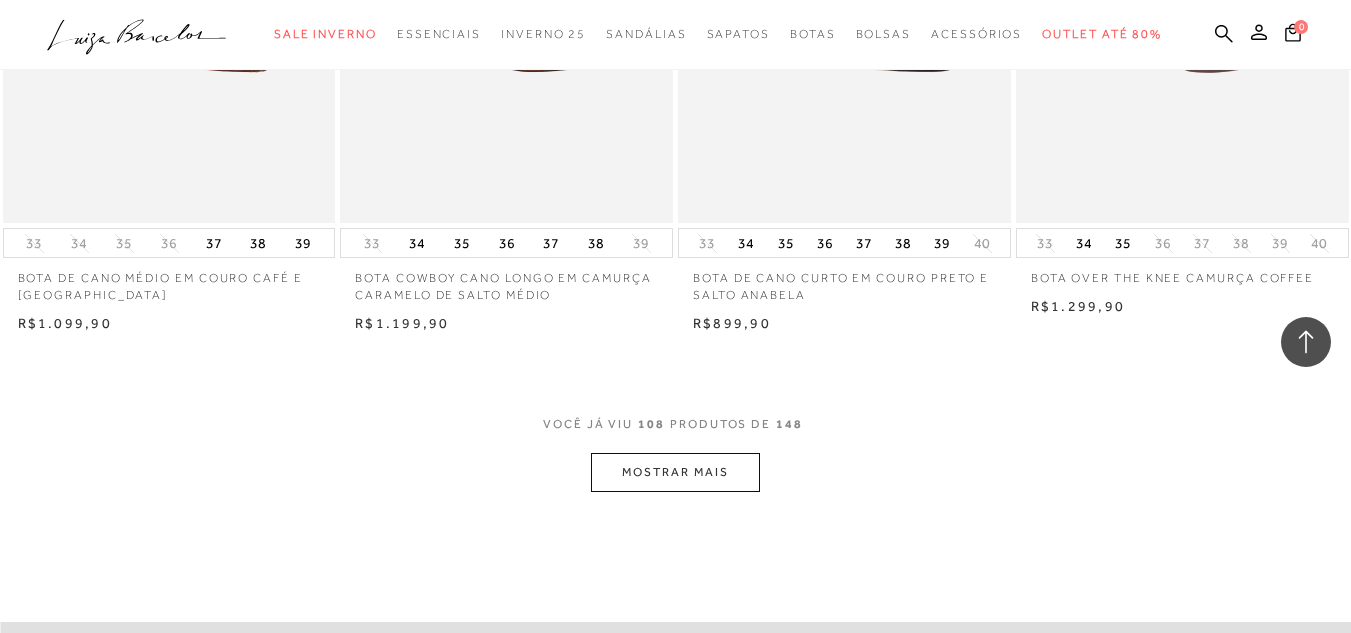 scroll, scrollTop: 17042, scrollLeft: 0, axis: vertical 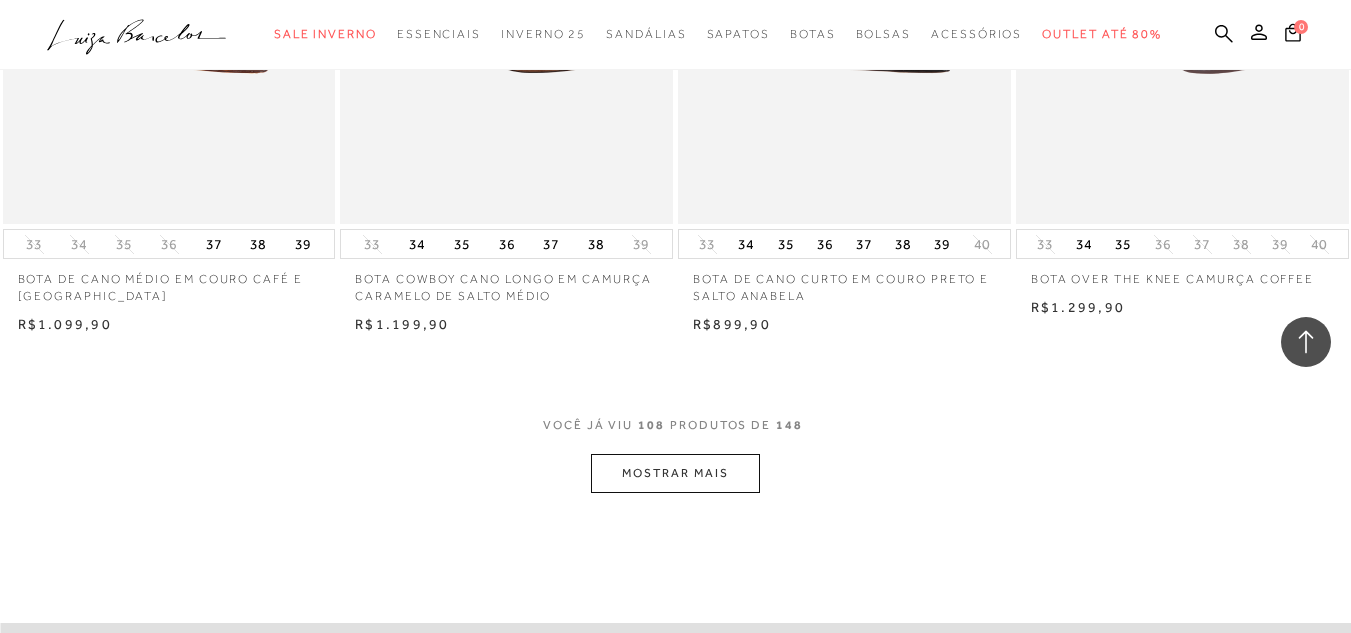 click on "Resultados da pesquisa
[GEOGRAPHIC_DATA]
Resultados: 97 - 108 (de 148)
Opções de exibição
148
resultados encontrados
2" at bounding box center [675, -8234] 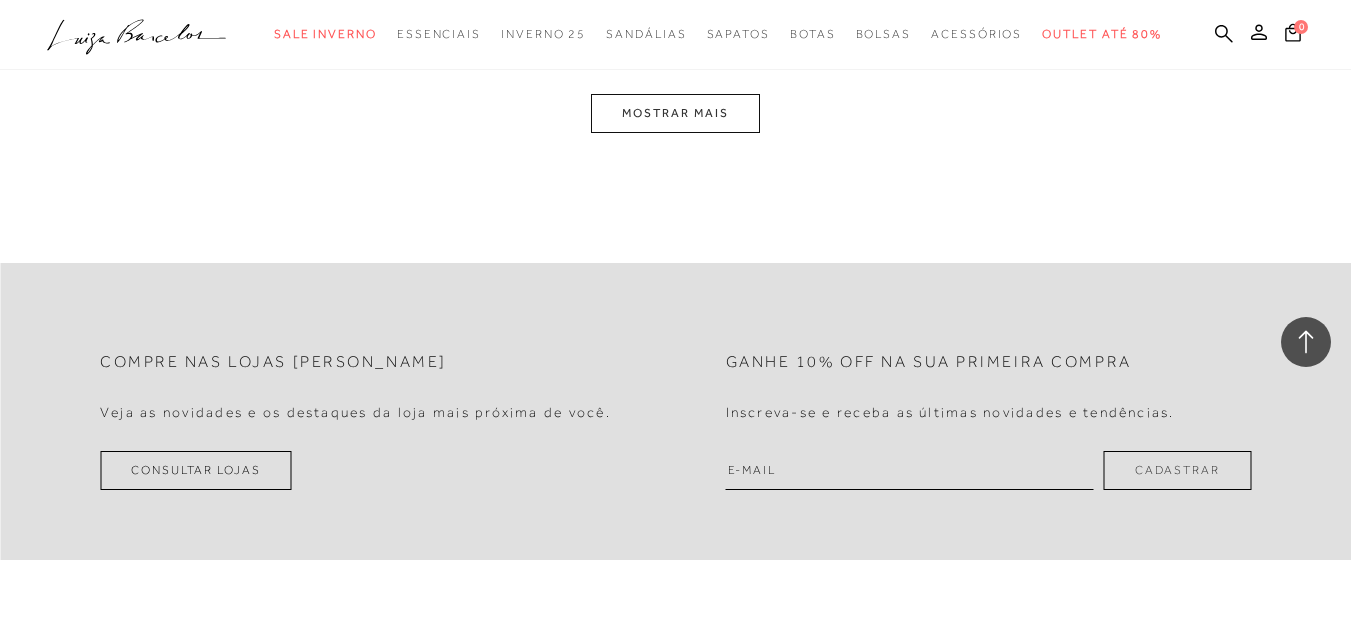 scroll, scrollTop: 19189, scrollLeft: 0, axis: vertical 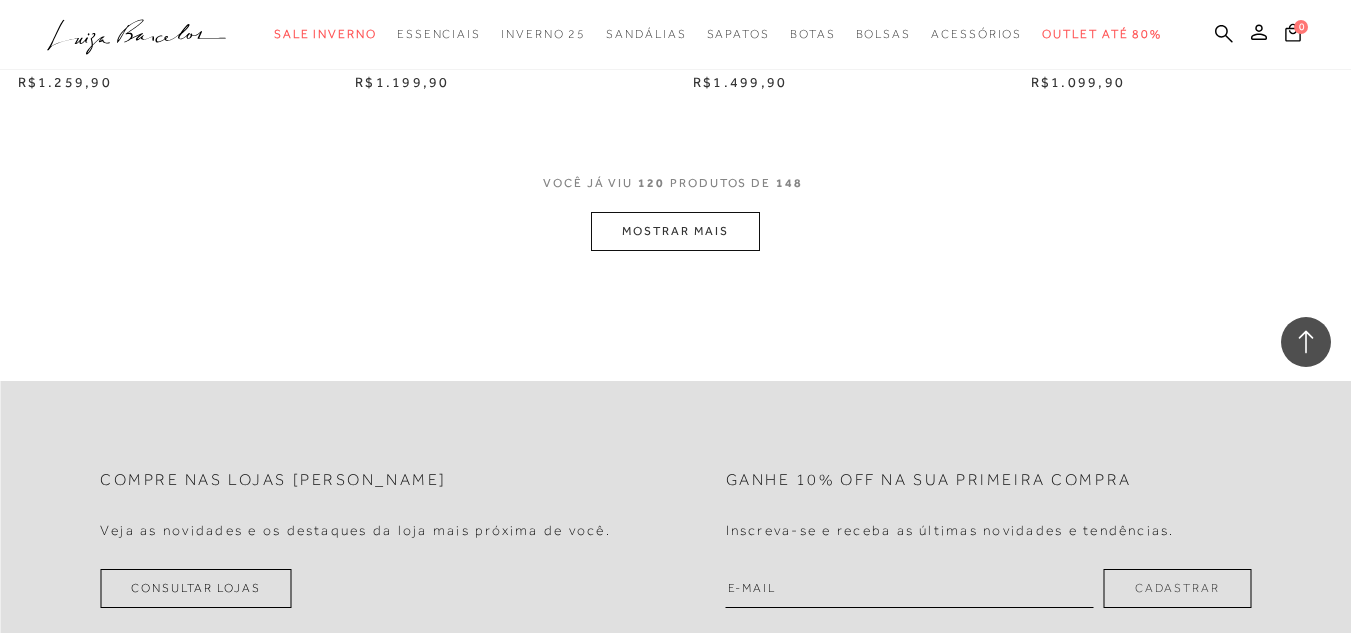 click on "MOSTRAR MAIS" at bounding box center (675, 231) 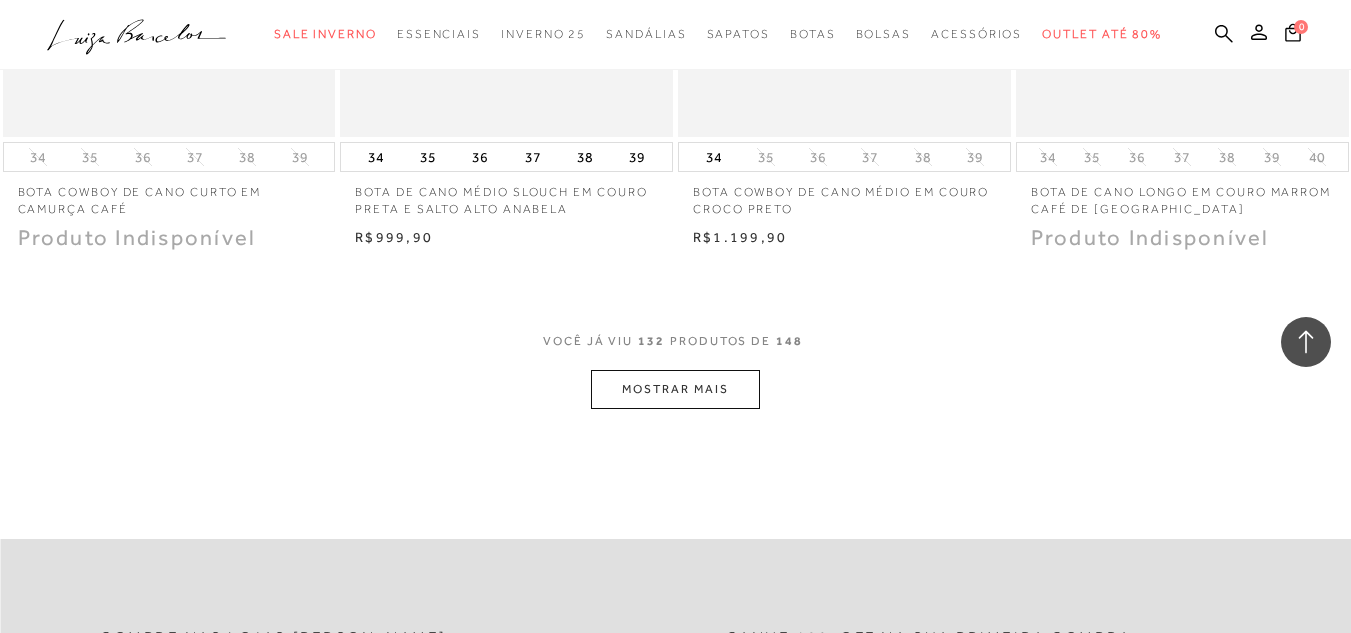 scroll, scrollTop: 20944, scrollLeft: 0, axis: vertical 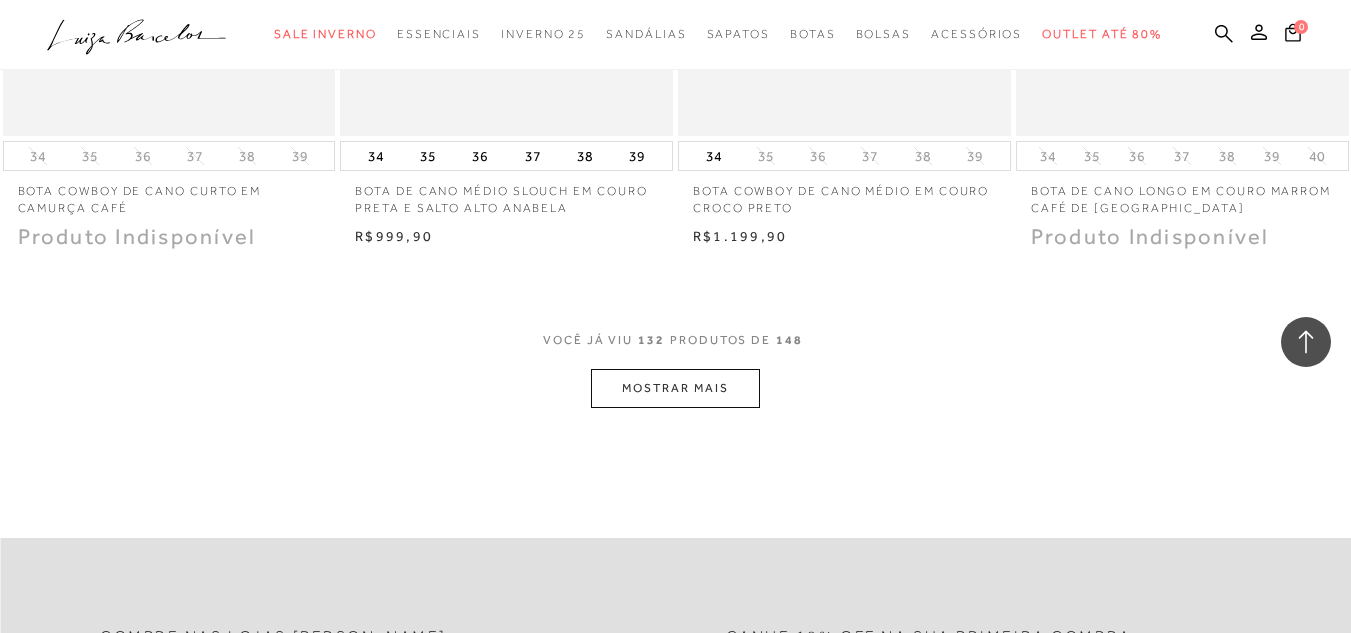 click on "MOSTRAR MAIS" at bounding box center [675, 388] 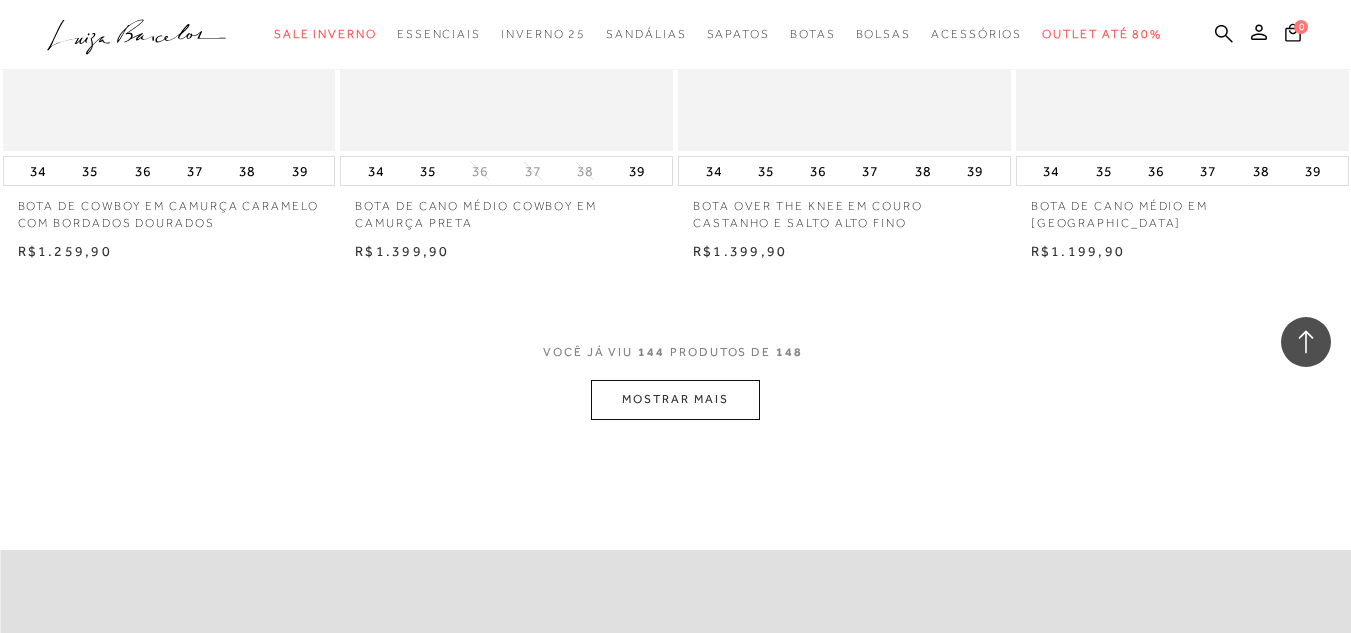 scroll, scrollTop: 22824, scrollLeft: 0, axis: vertical 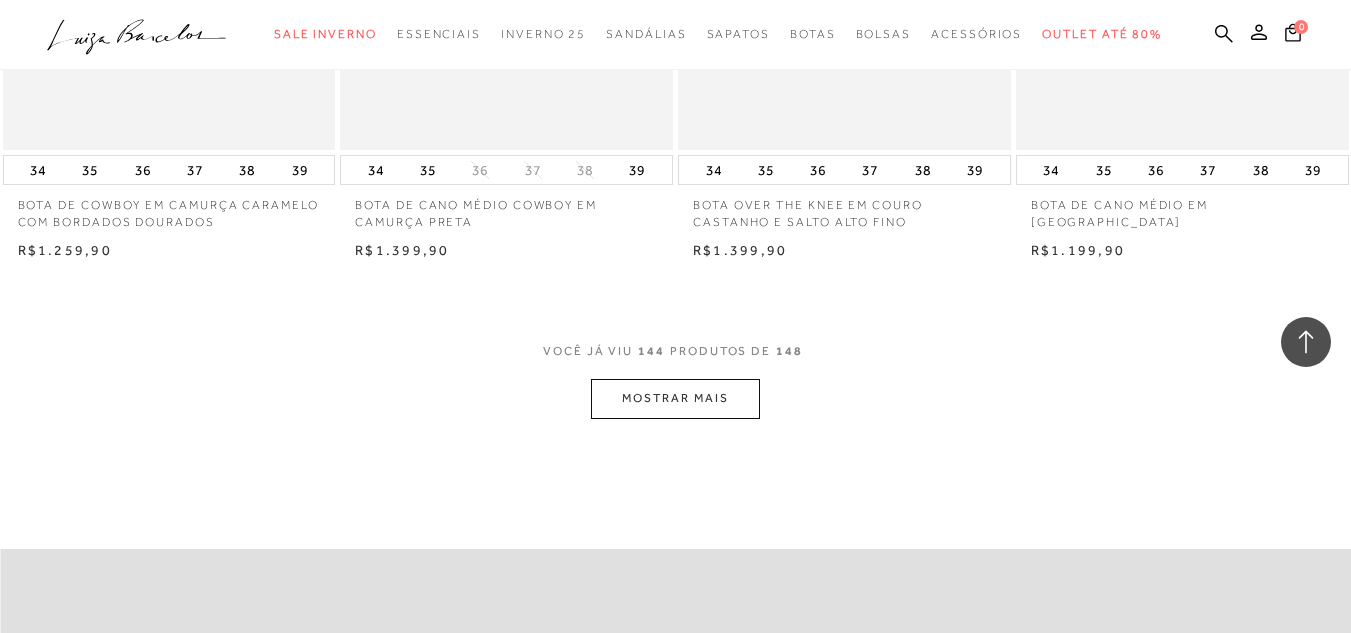 click on "MOSTRAR MAIS" at bounding box center [675, 398] 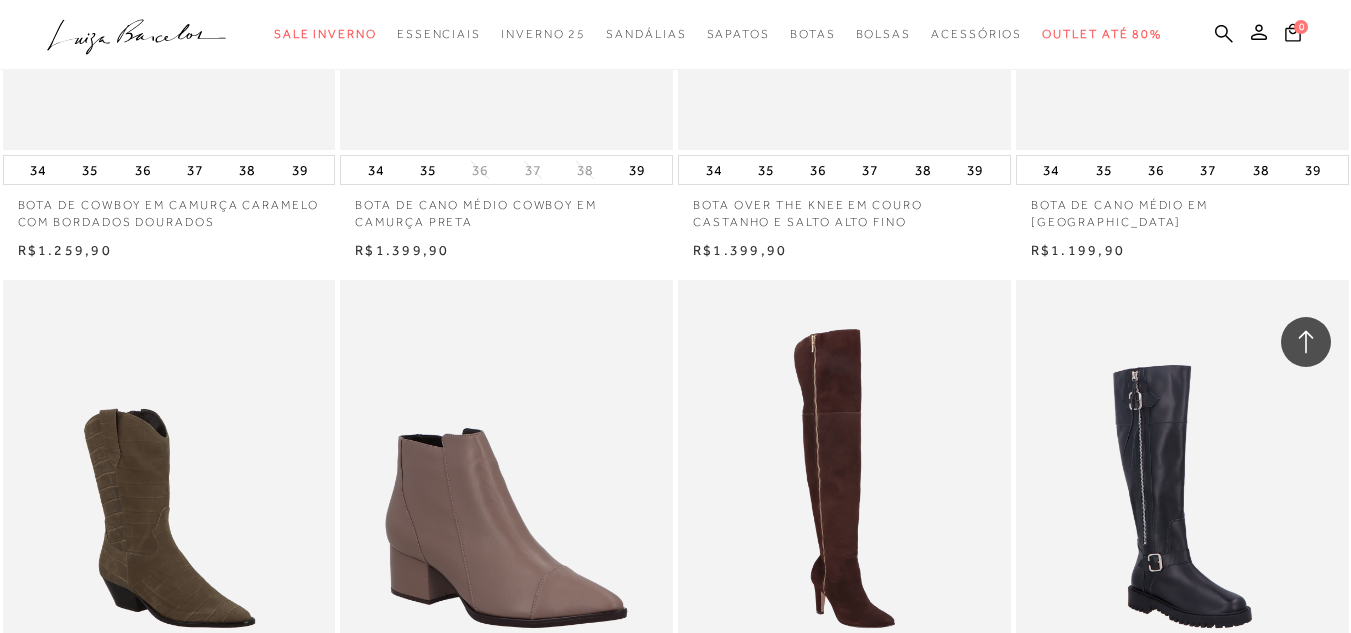 click at bounding box center (844, 529) 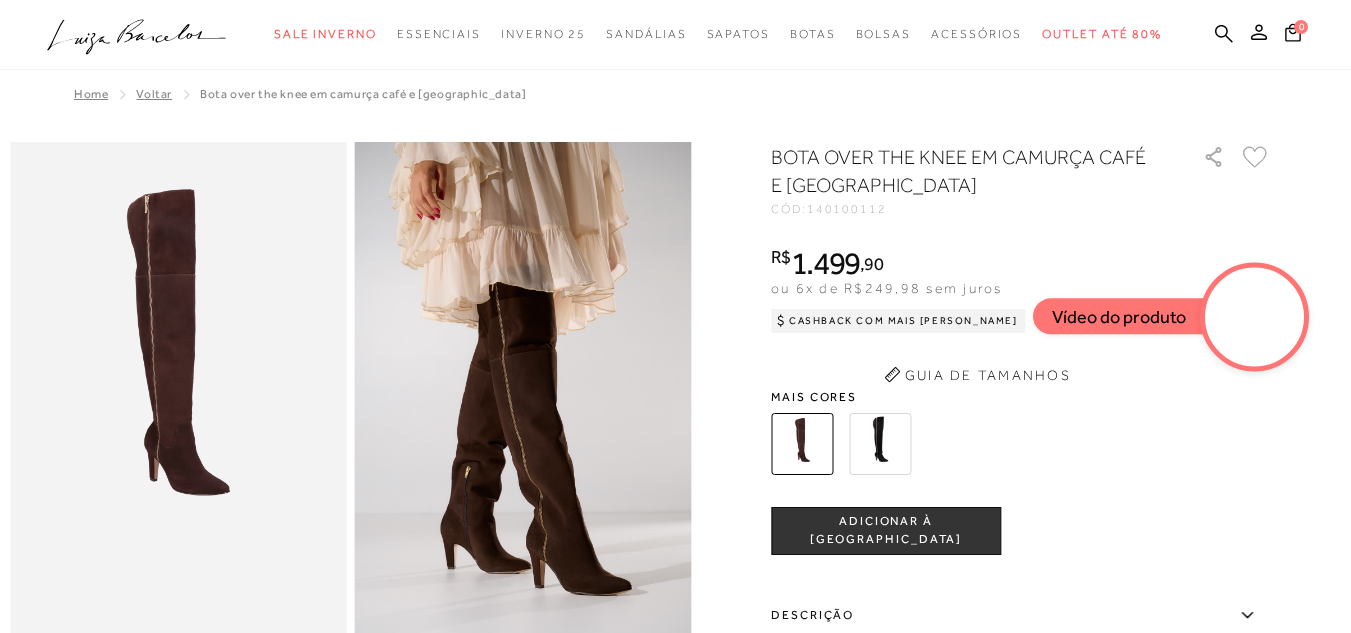 scroll, scrollTop: 0, scrollLeft: 0, axis: both 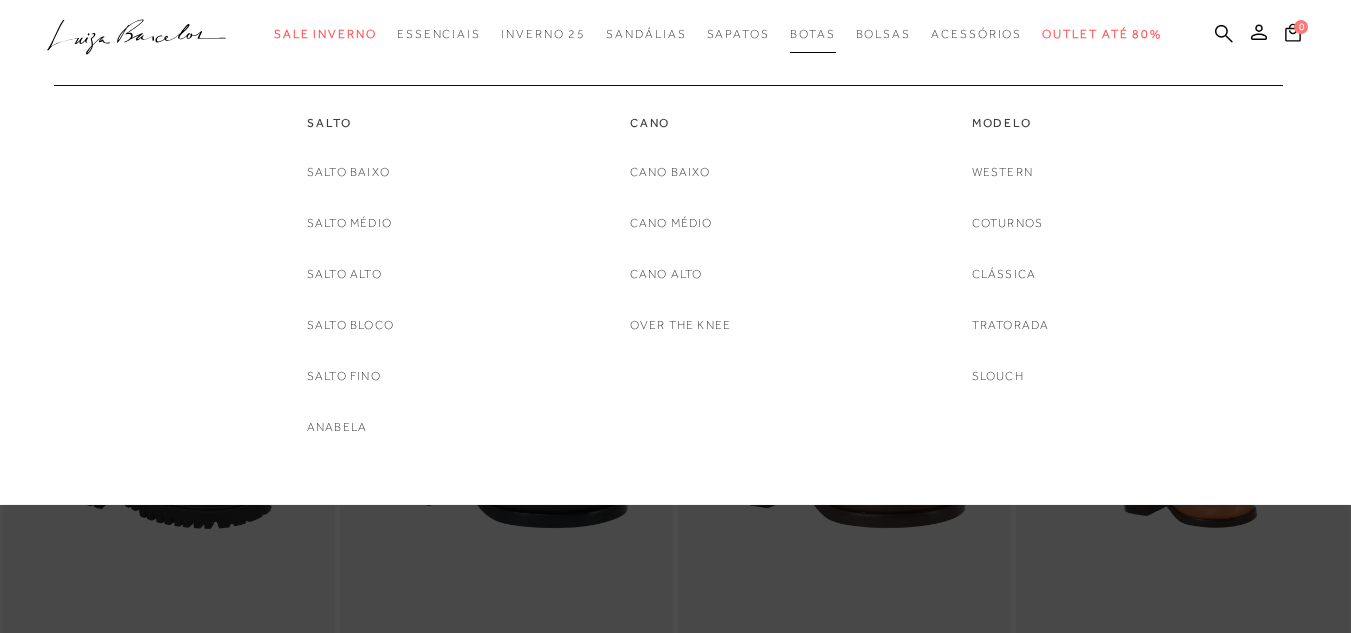 click on "Botas" at bounding box center (813, 34) 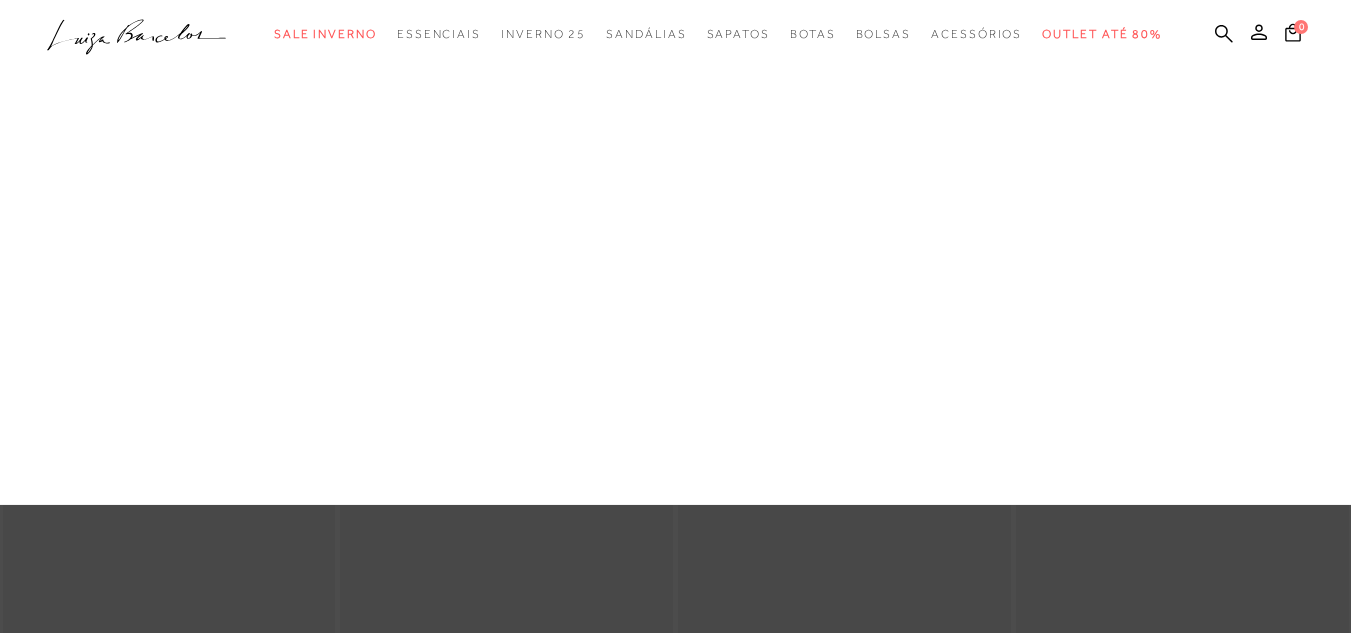 scroll, scrollTop: 0, scrollLeft: 0, axis: both 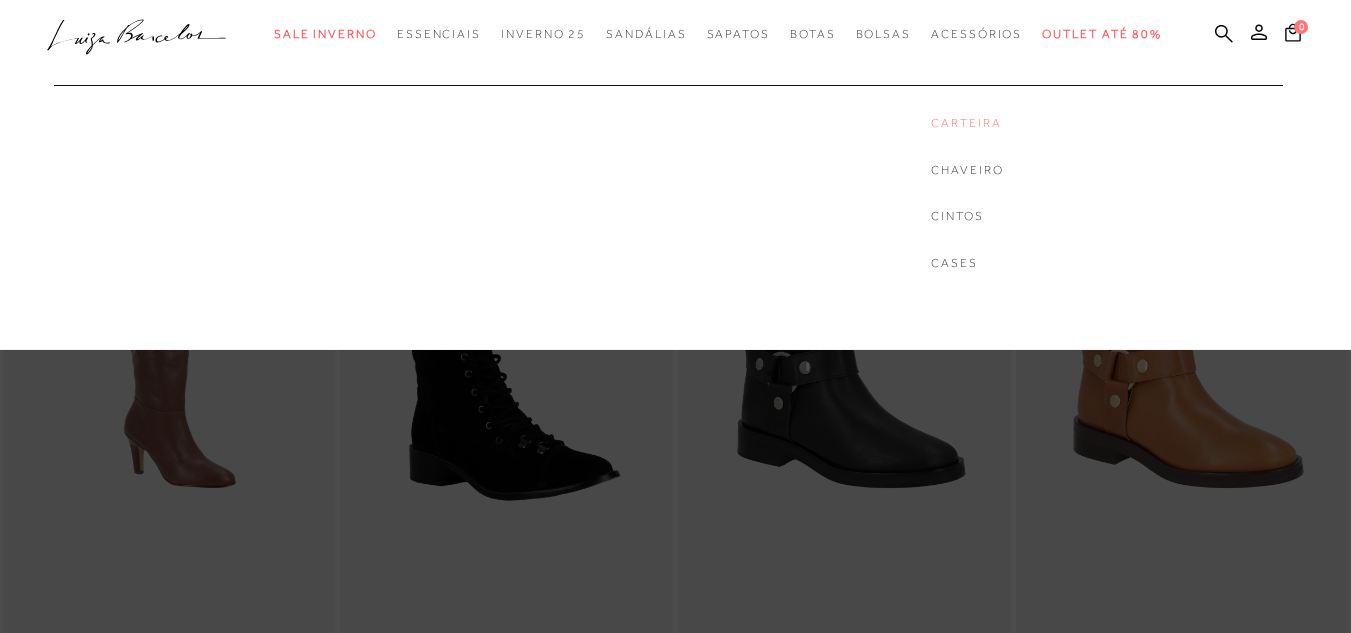 click on "Carteira" at bounding box center [967, 123] 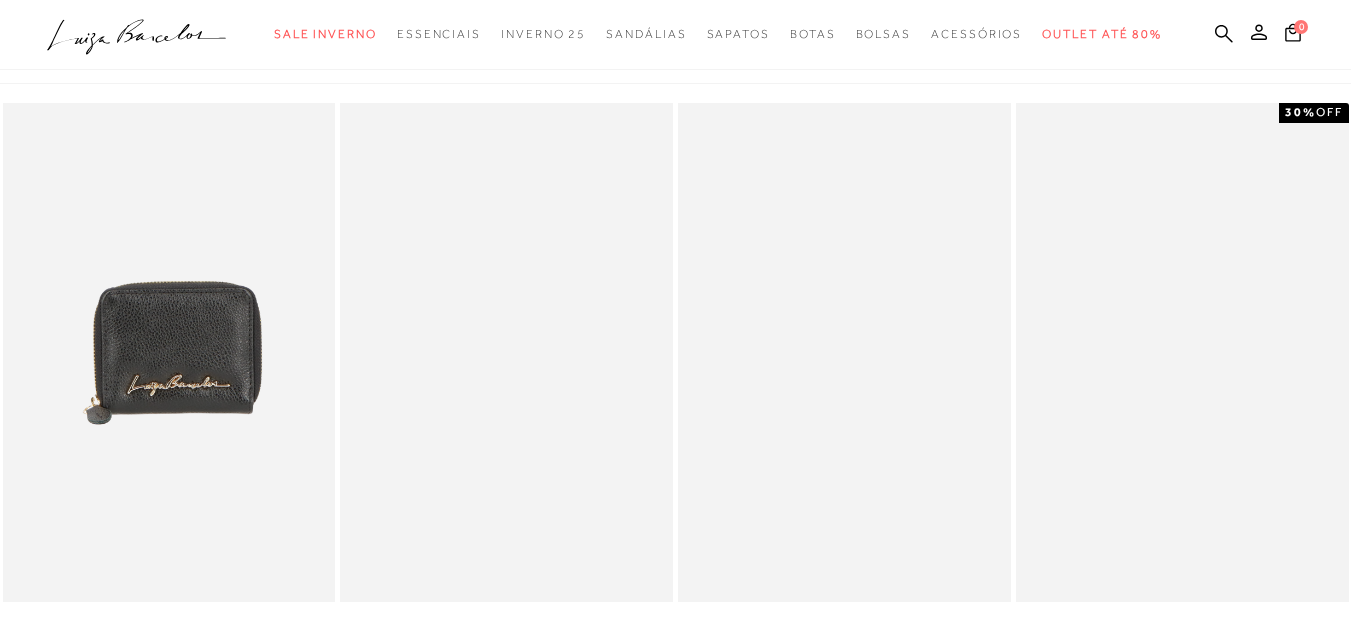 scroll, scrollTop: 0, scrollLeft: 0, axis: both 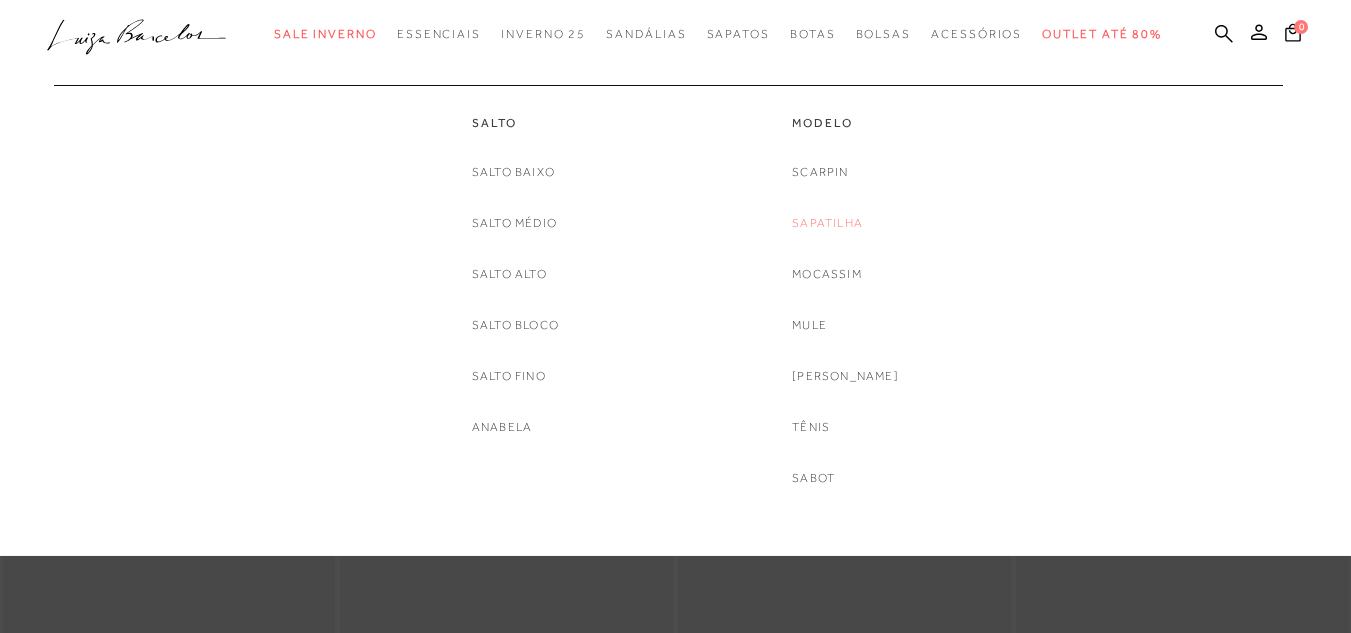 click on "Sapatilha" at bounding box center (827, 223) 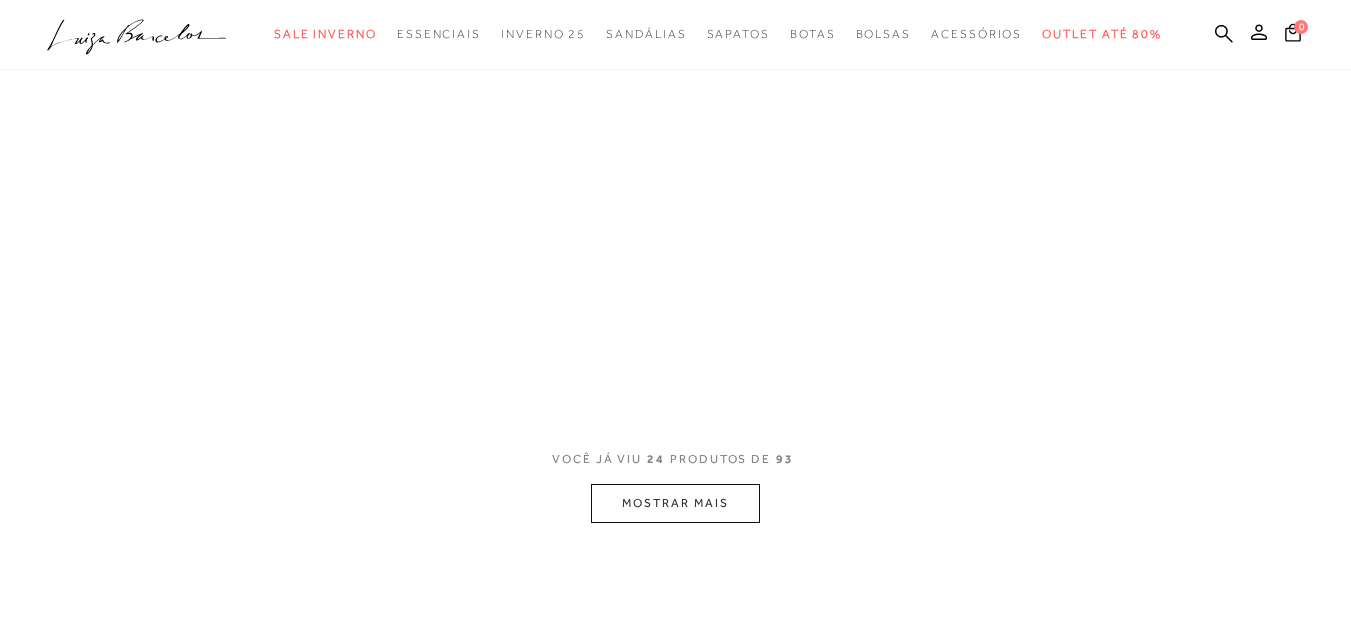 scroll, scrollTop: 374, scrollLeft: 0, axis: vertical 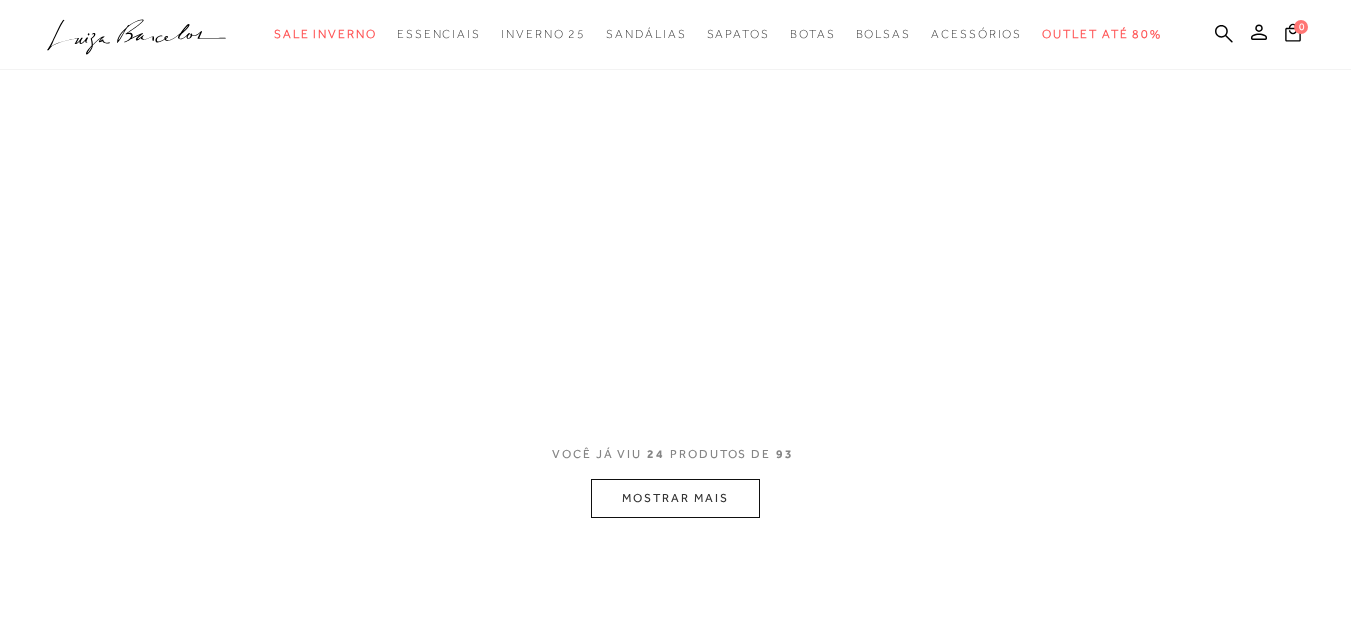 click on "MOSTRAR MAIS" at bounding box center (675, 498) 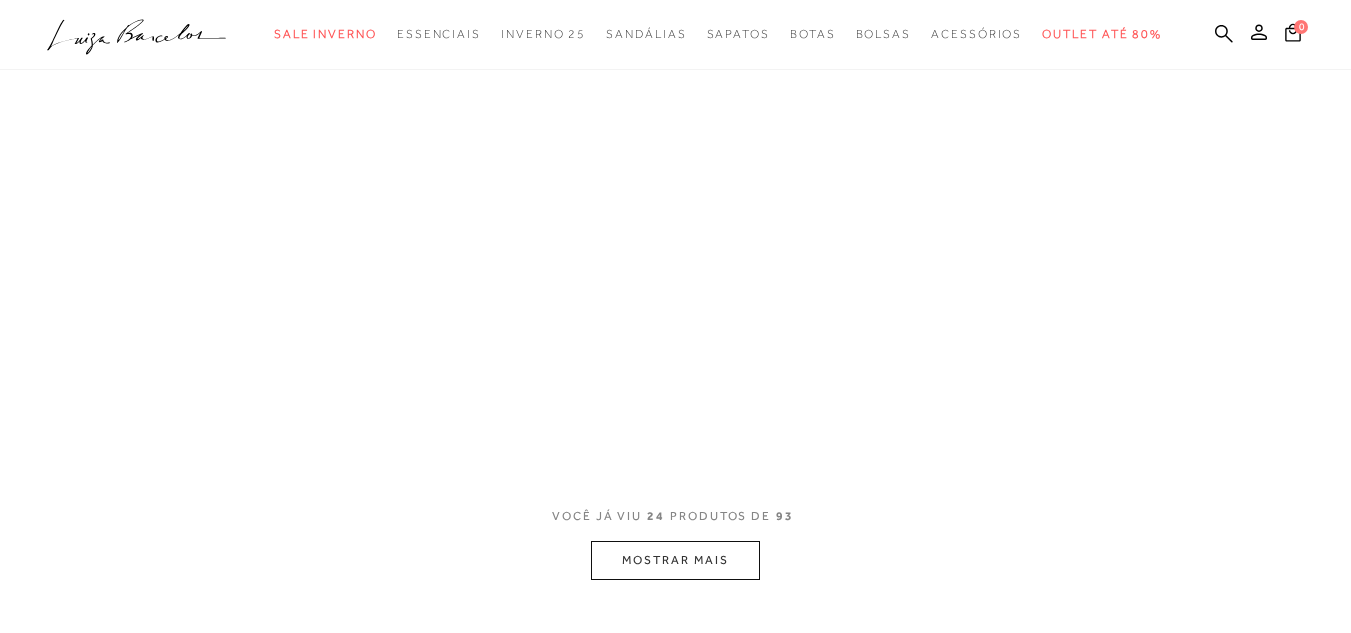 scroll, scrollTop: 0, scrollLeft: 0, axis: both 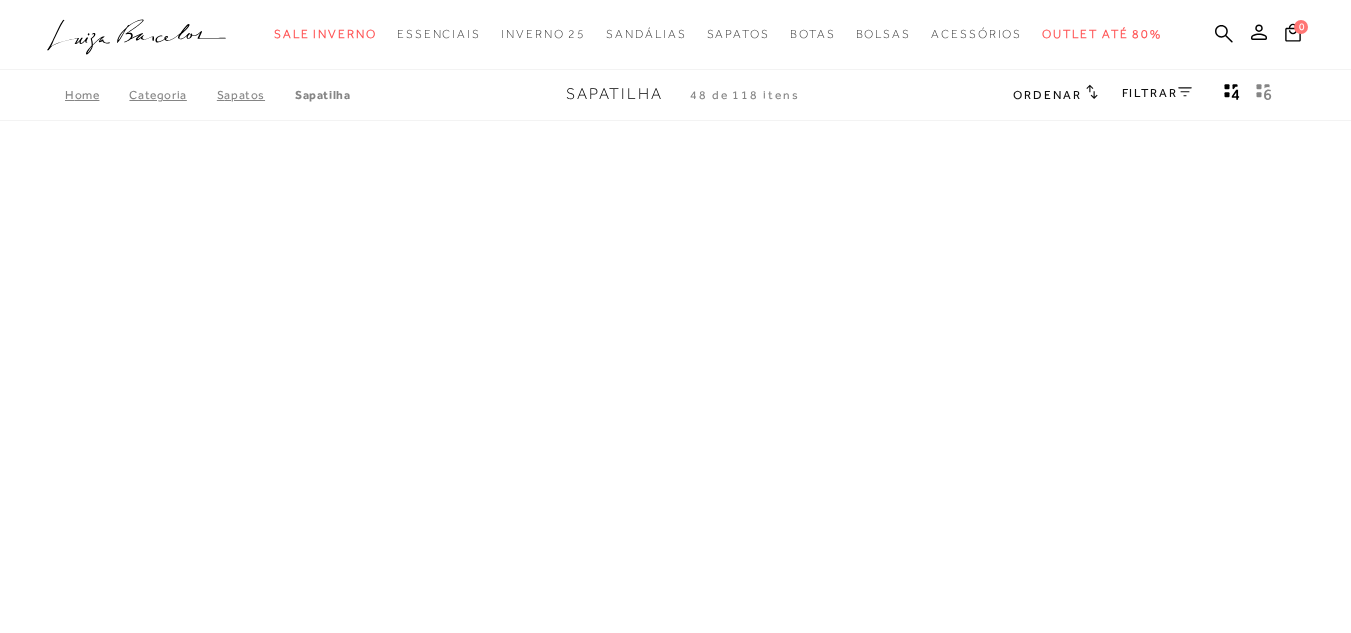 drag, startPoint x: 809, startPoint y: 227, endPoint x: 985, endPoint y: -87, distance: 359.96112 